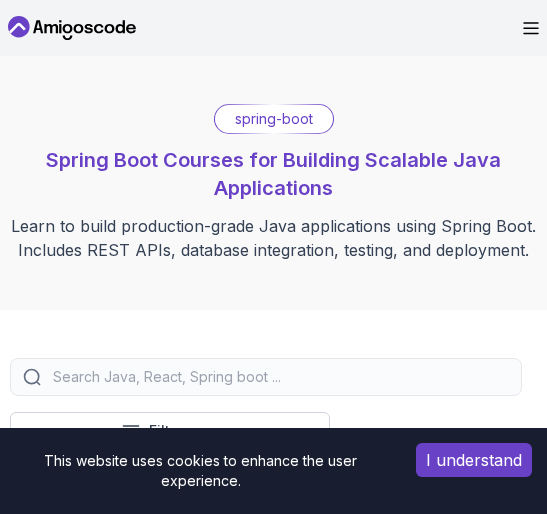 scroll, scrollTop: 148, scrollLeft: 0, axis: vertical 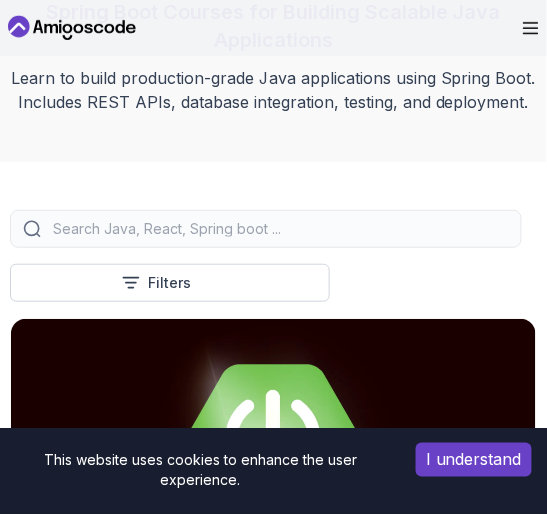 click on "I understand" at bounding box center (474, 460) 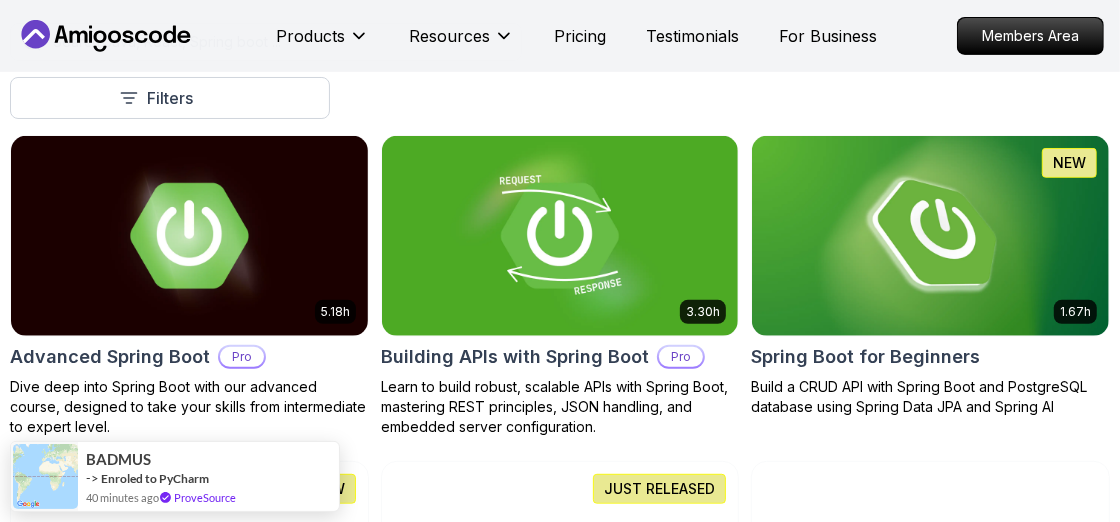 scroll, scrollTop: 491, scrollLeft: 0, axis: vertical 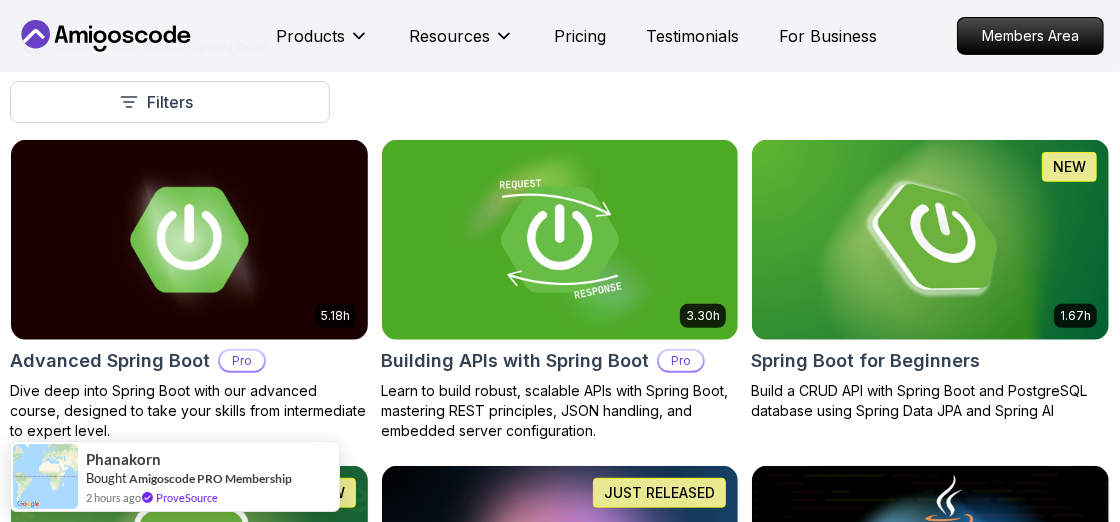 click on "Products Resources Pricing Testimonials For Business Members Area Products Resources Pricing Testimonials For Business Members Area spring-boot Spring Boot Courses for Building Scalable Java Applications Learn to build production-grade Java applications using Spring Boot. Includes REST APIs, database integration, testing, and deployment. Filters Filters Type Course Build Price Pro Free Instructors Nelson Djalo Richard Abz Duration 0-1 Hour 1-3 Hours +3 Hours Track Front End Back End Dev Ops Full Stack Level Junior Mid-level Senior 5.18h Advanced Spring Boot Pro Dive deep into Spring Boot with our advanced course, designed to take your skills from intermediate to expert level. 3.30h Building APIs with Spring Boot Pro Learn to build robust, scalable APIs with Spring Boot, mastering REST principles, JSON handling, and embedded server configuration. 1.67h NEW Spring Boot for Beginners Build a CRUD API with Spring Boot and PostgreSQL database using Spring Data JPA and Spring AI 6.65h NEW Pro 2.73h Pro" at bounding box center (560, 1127) 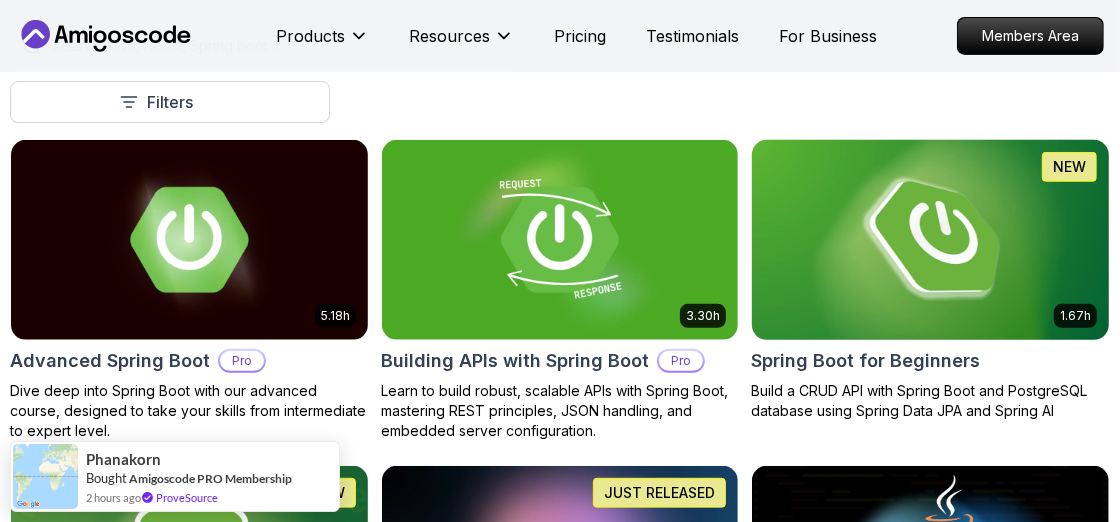 click at bounding box center [930, 240] 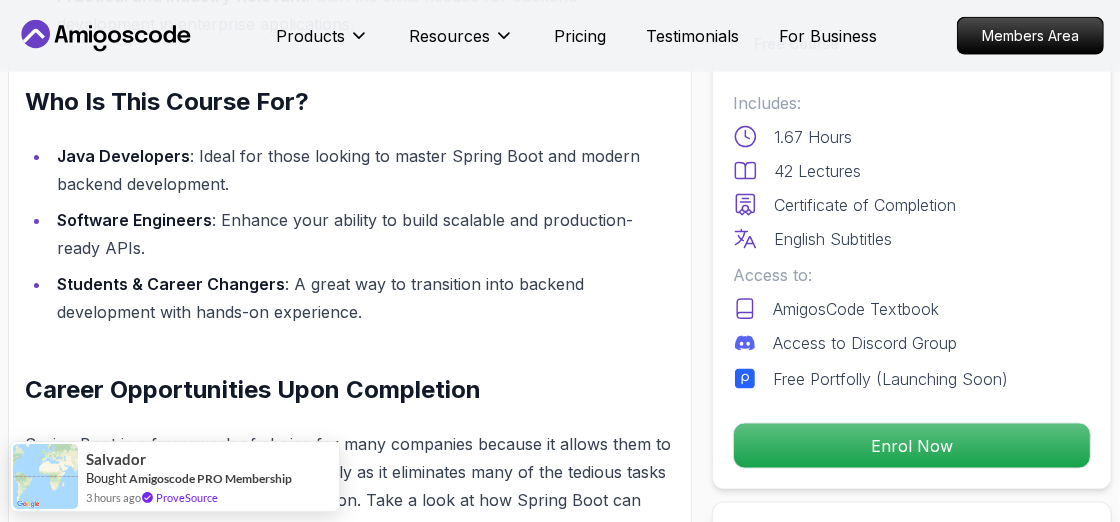 scroll, scrollTop: 1627, scrollLeft: 0, axis: vertical 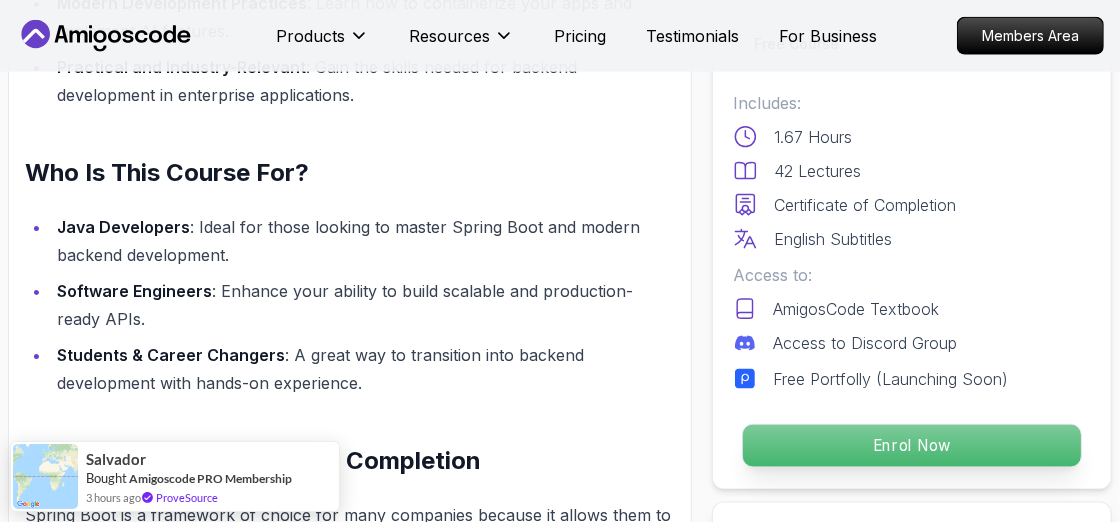 click on "Enrol Now" at bounding box center [912, 446] 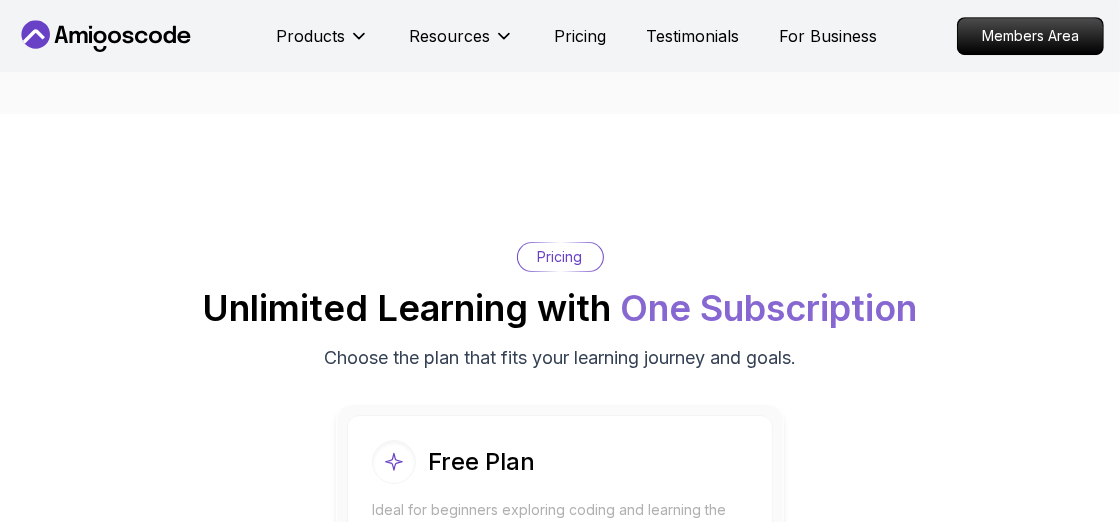 scroll, scrollTop: 4063, scrollLeft: 0, axis: vertical 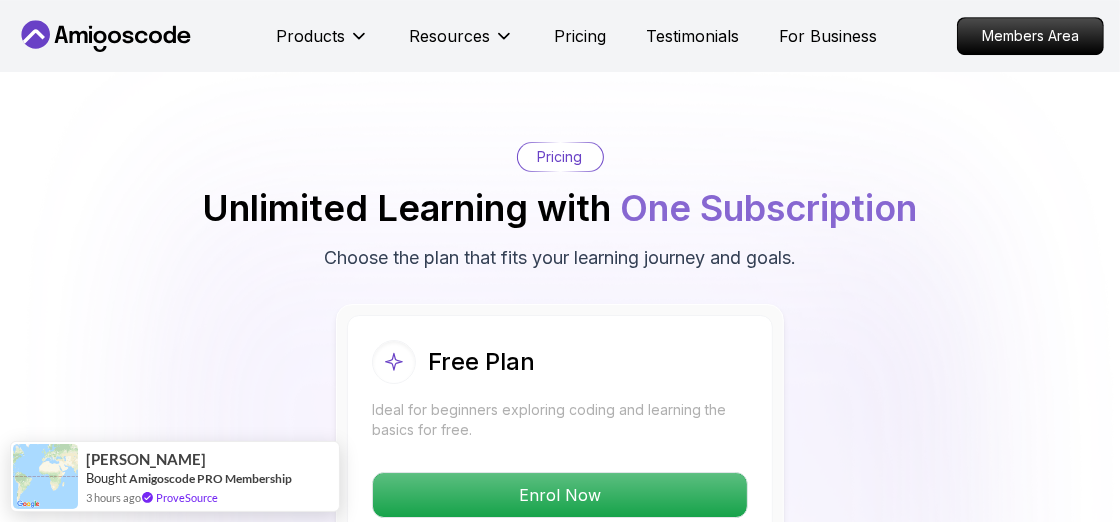 click at bounding box center [560, 478] 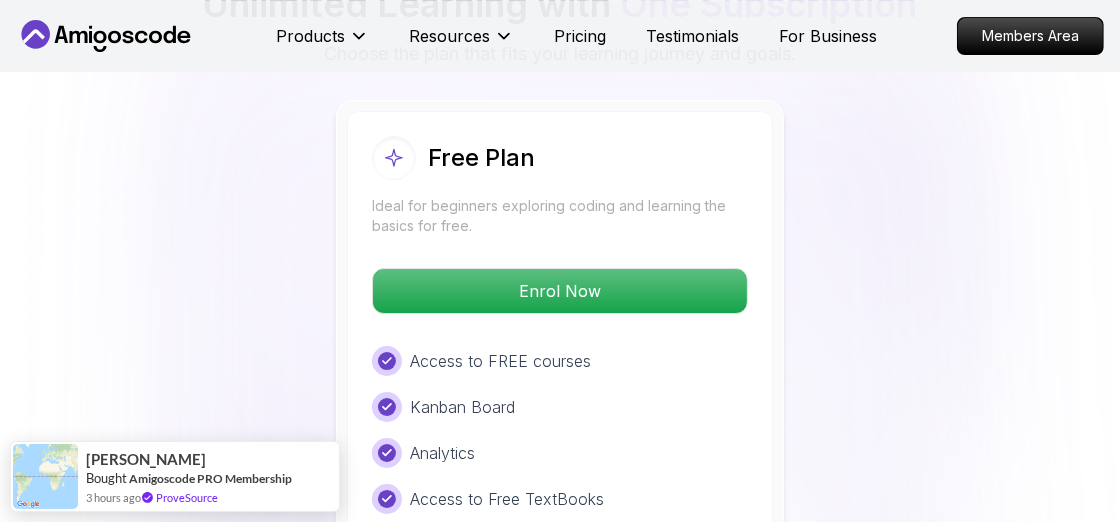 scroll, scrollTop: 4289, scrollLeft: 0, axis: vertical 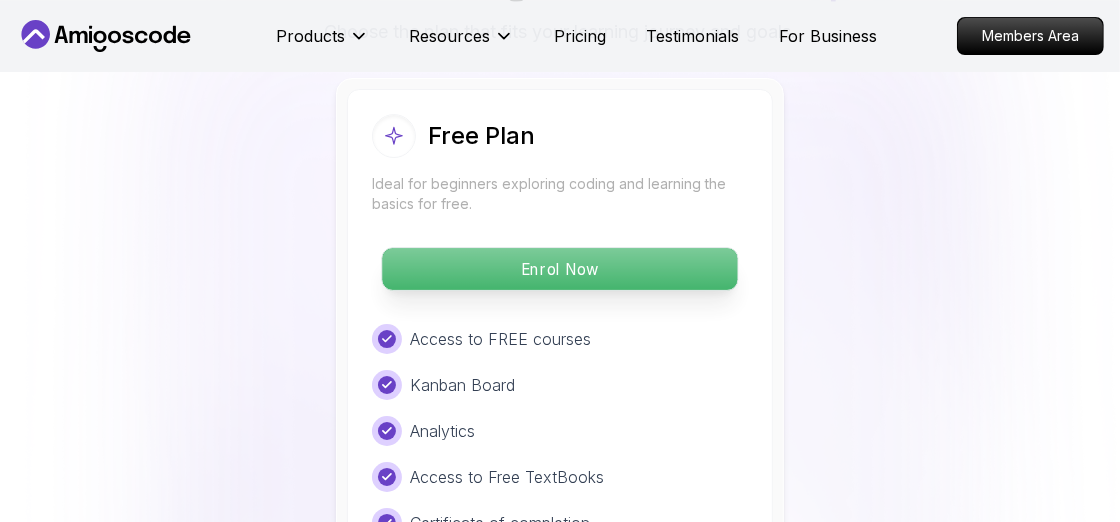 click on "Enrol Now" at bounding box center [559, 269] 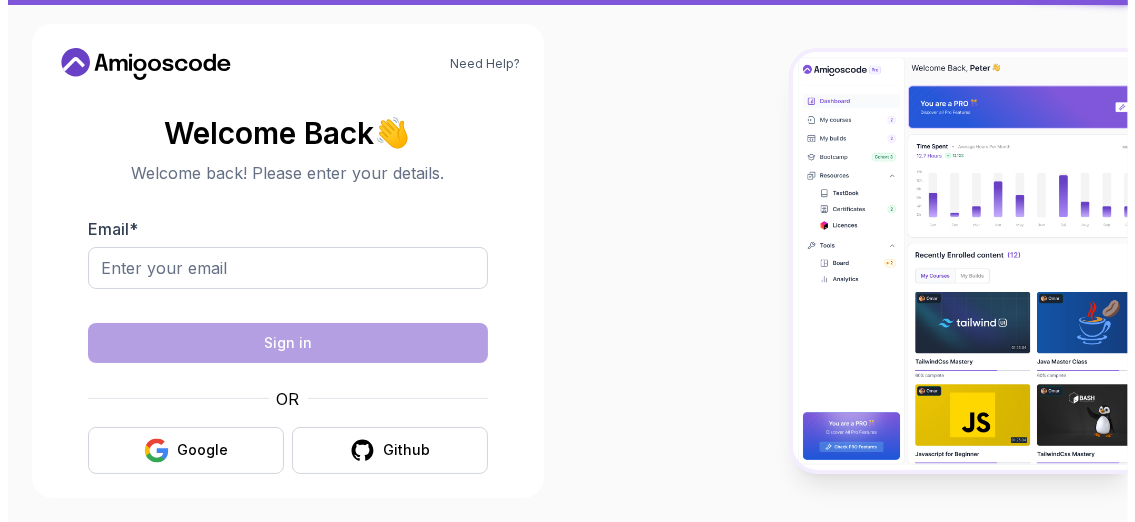 scroll, scrollTop: 0, scrollLeft: 0, axis: both 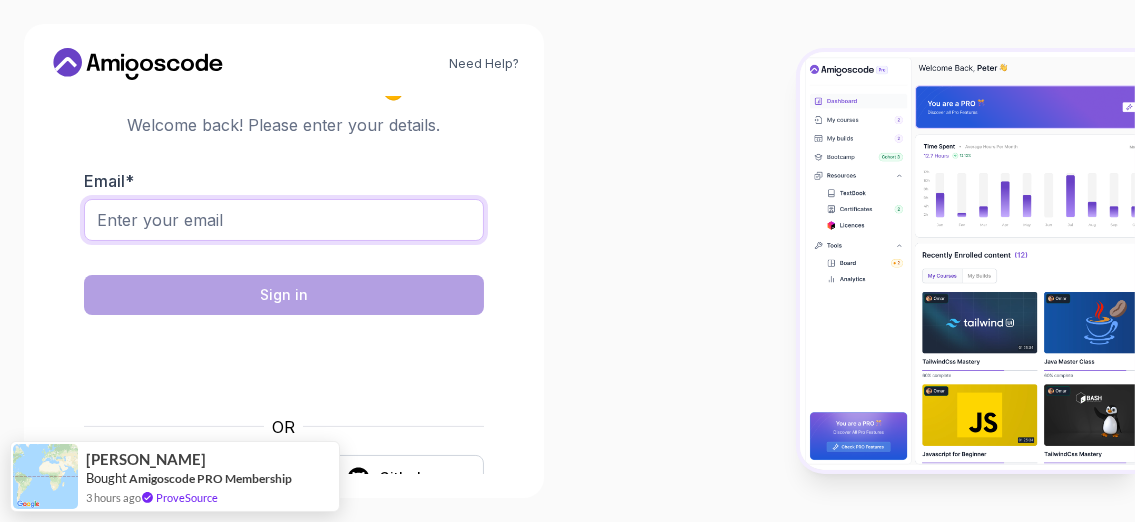 click on "Email *" at bounding box center [284, 220] 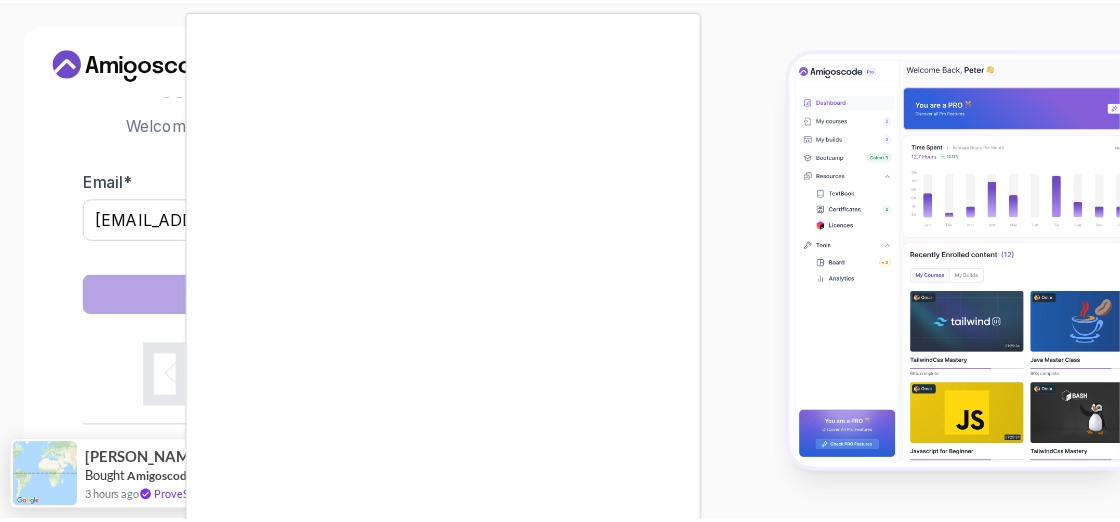 scroll, scrollTop: 17, scrollLeft: 0, axis: vertical 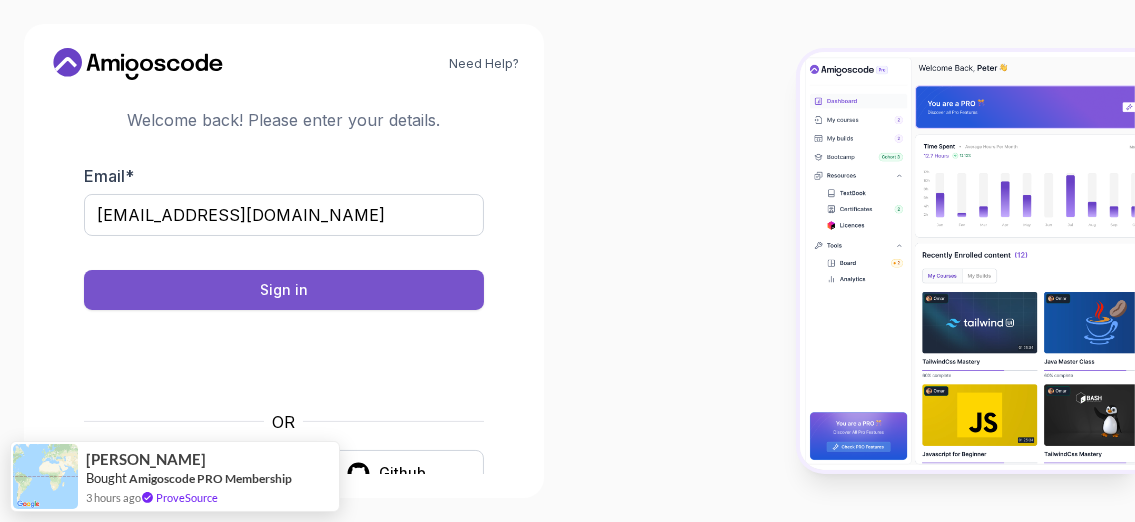 click on "Sign in" at bounding box center (284, 290) 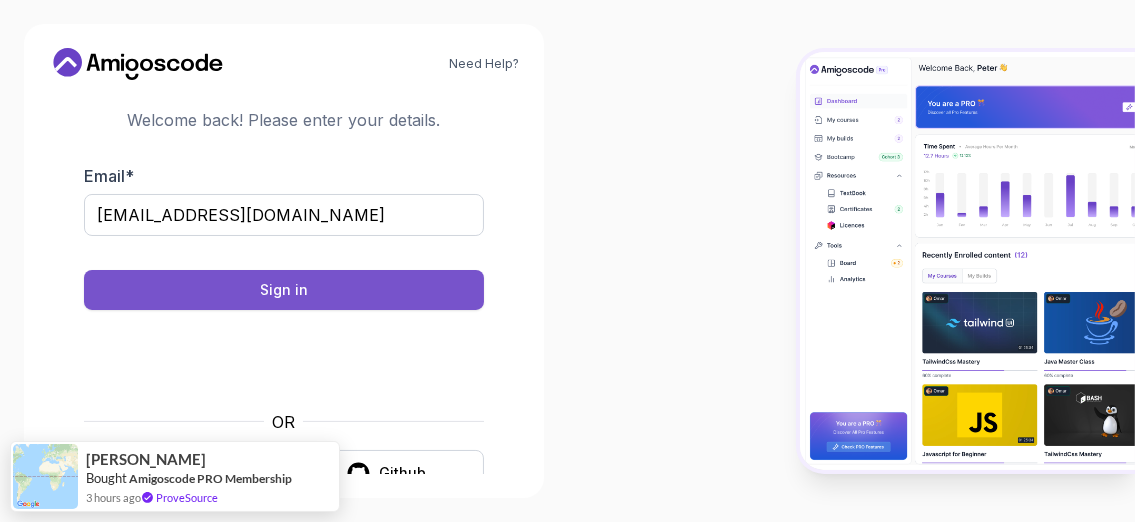 scroll, scrollTop: 0, scrollLeft: 0, axis: both 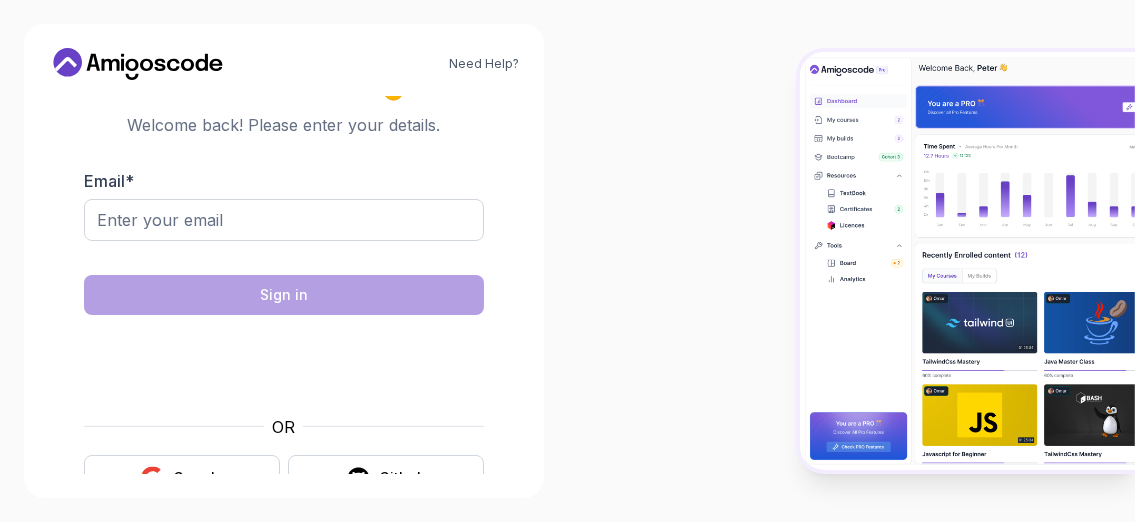 click at bounding box center (284, 254) 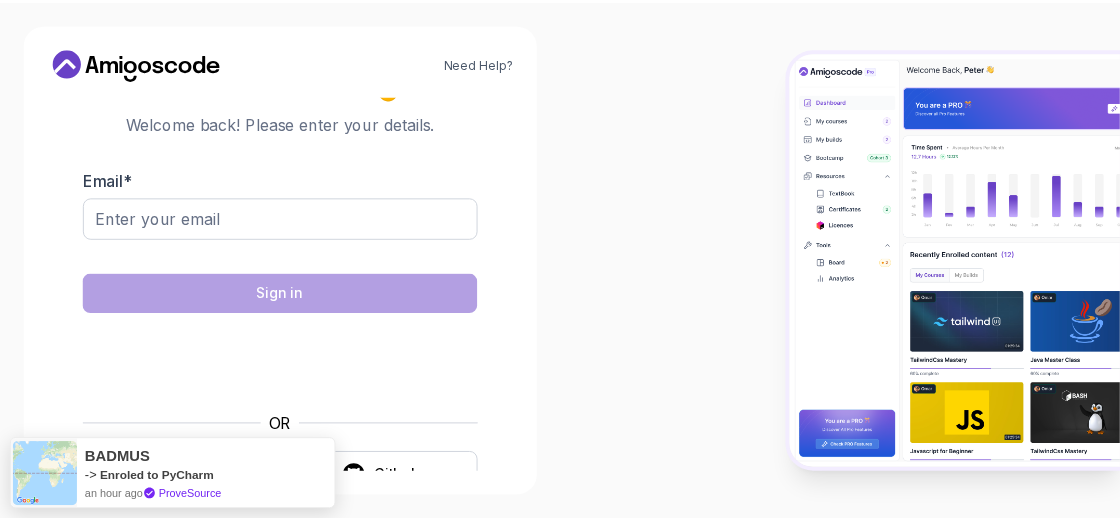 scroll, scrollTop: 0, scrollLeft: 0, axis: both 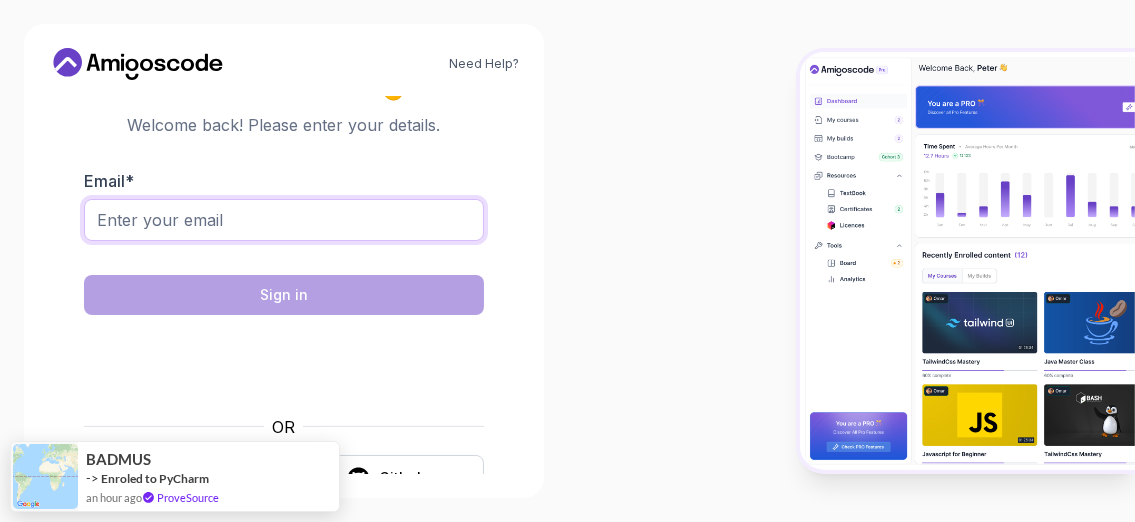 click on "Email *" at bounding box center (284, 220) 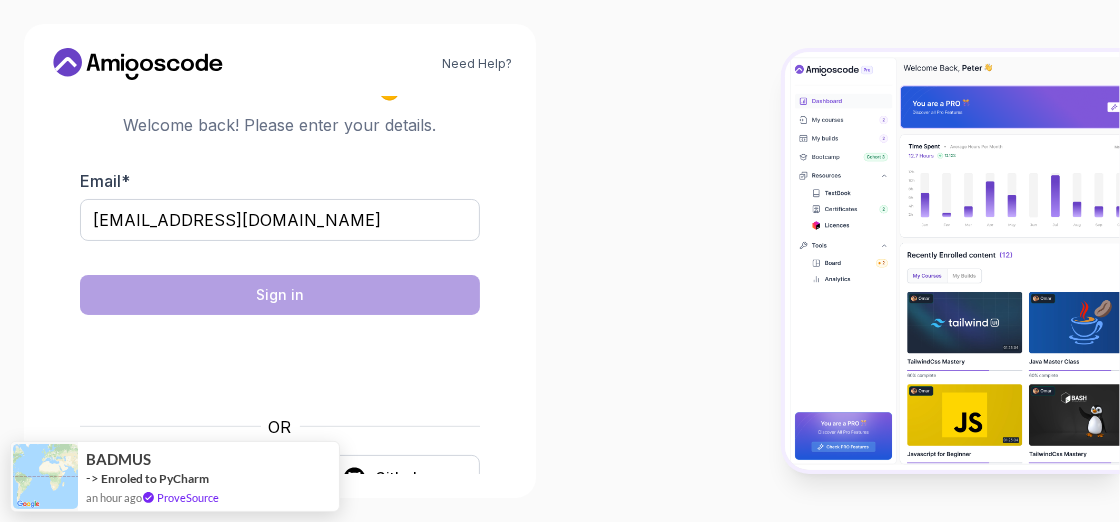 scroll, scrollTop: 5, scrollLeft: 0, axis: vertical 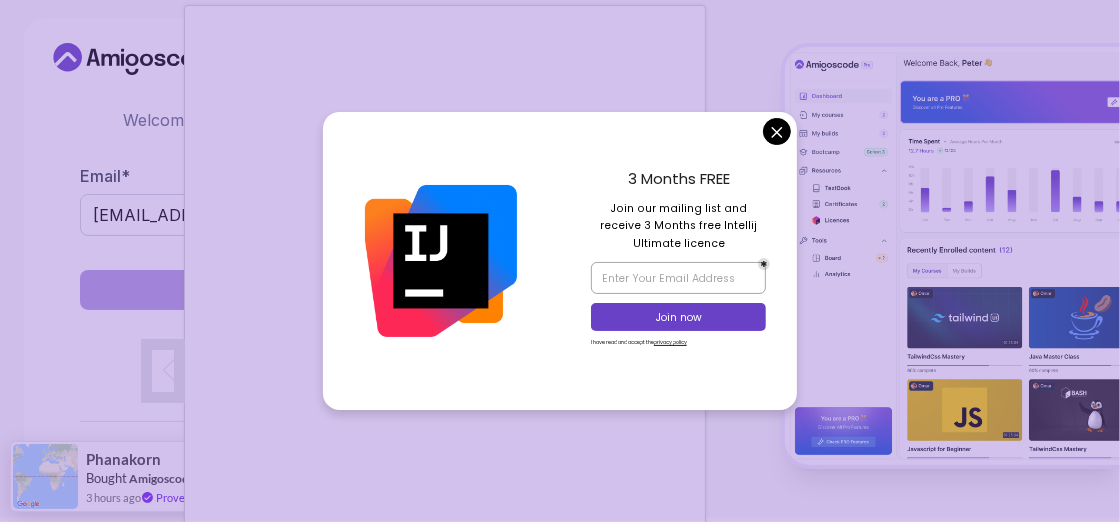 drag, startPoint x: 614, startPoint y: 331, endPoint x: 716, endPoint y: 185, distance: 178.10109 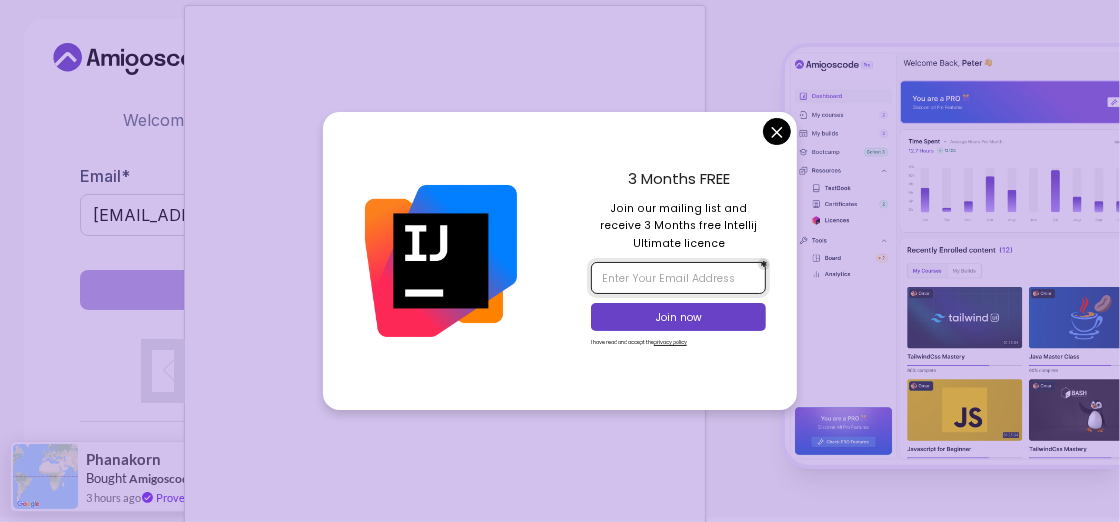 drag, startPoint x: 716, startPoint y: 185, endPoint x: 738, endPoint y: 282, distance: 99.46356 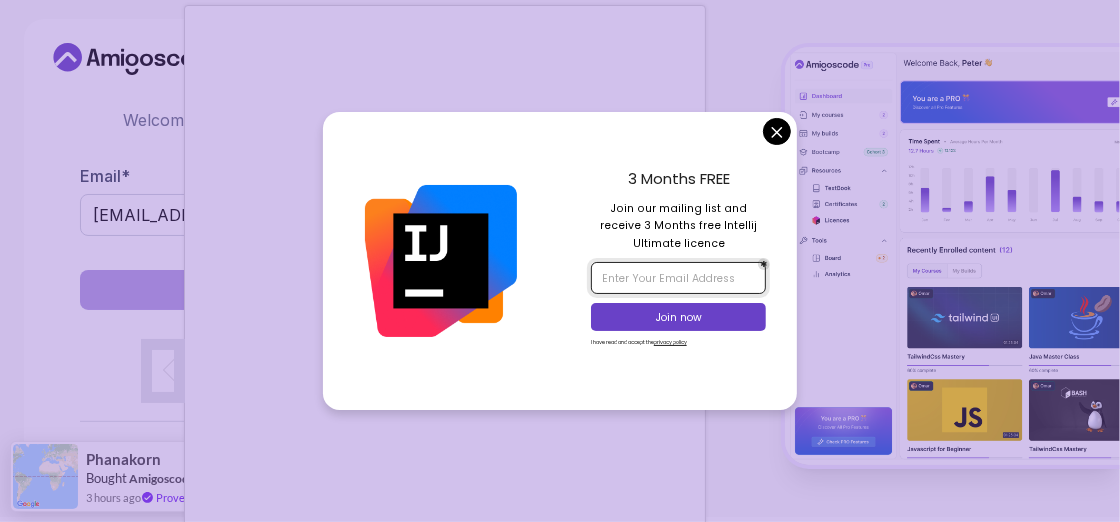 type on "[EMAIL_ADDRESS][DOMAIN_NAME]" 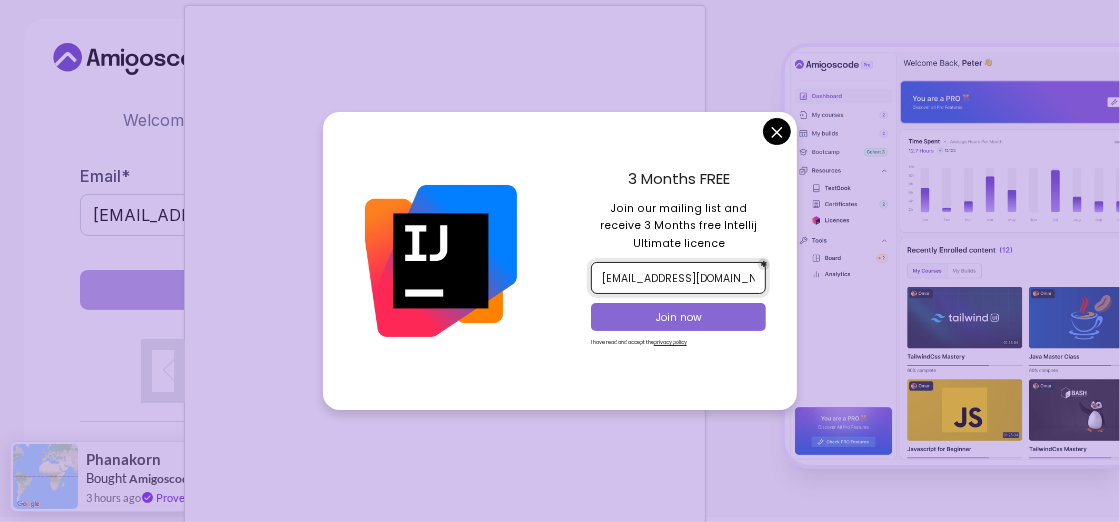 click on "Join now" at bounding box center [679, 317] 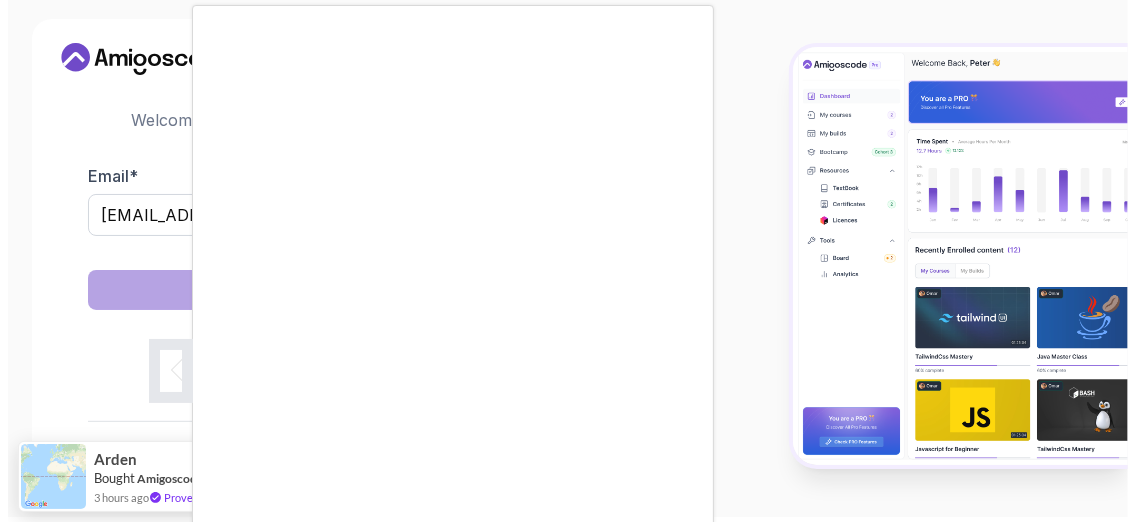 scroll, scrollTop: 0, scrollLeft: 0, axis: both 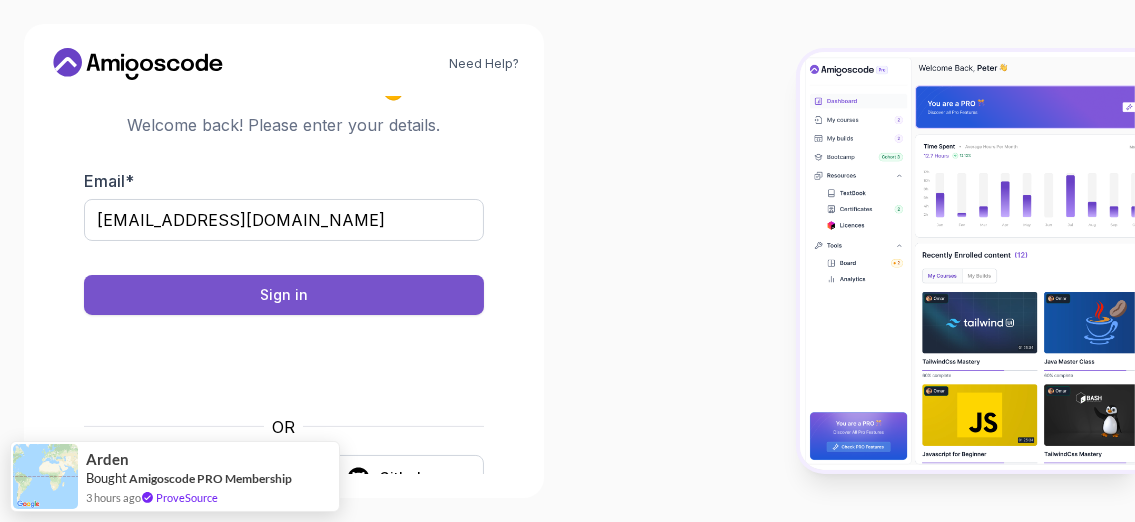 click on "Sign in" at bounding box center (284, 295) 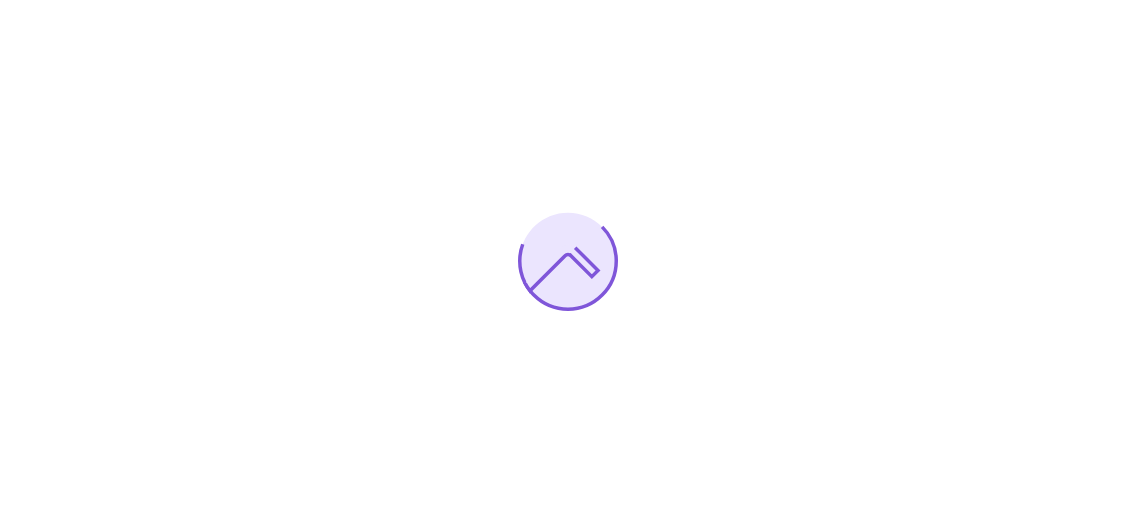 scroll, scrollTop: 0, scrollLeft: 0, axis: both 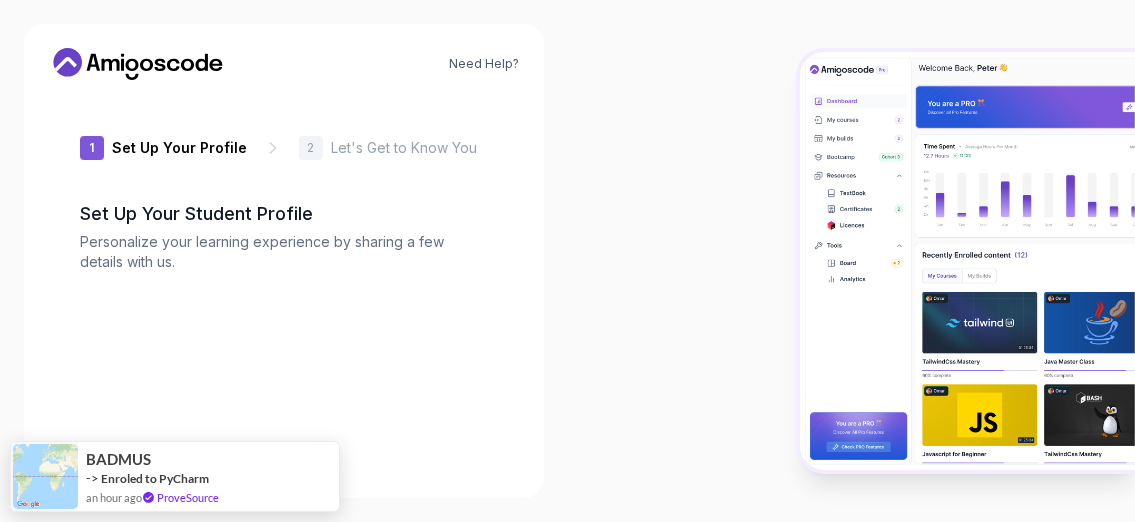 type on "charmingquokkaf74bc" 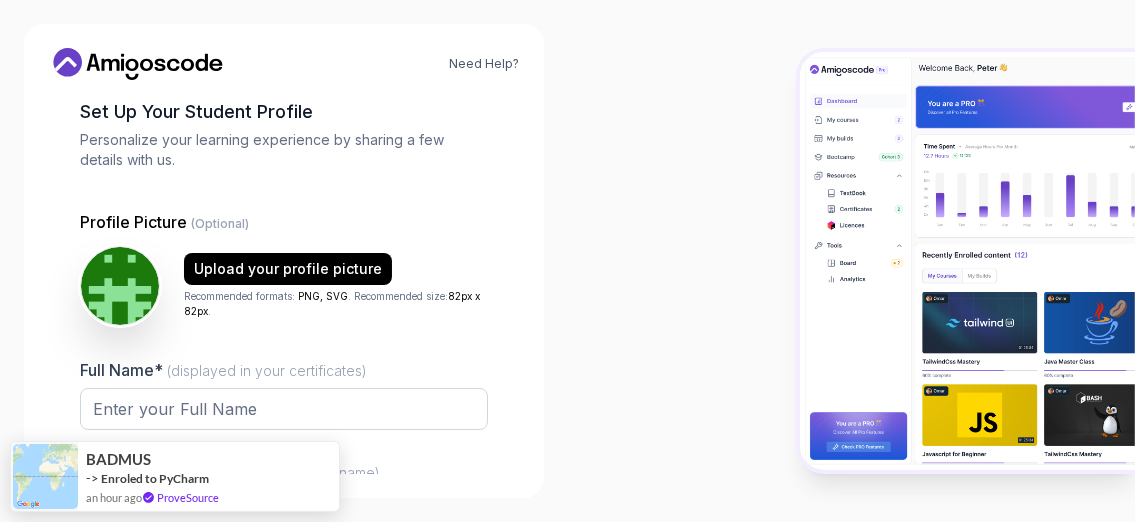scroll, scrollTop: 104, scrollLeft: 0, axis: vertical 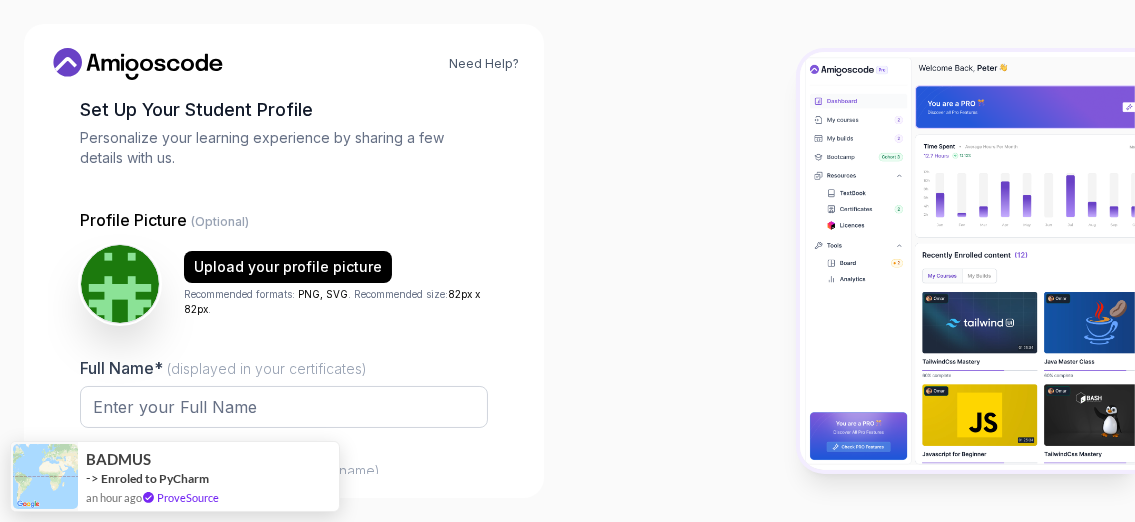 click on "(displayed in your certificates)" at bounding box center [267, 368] 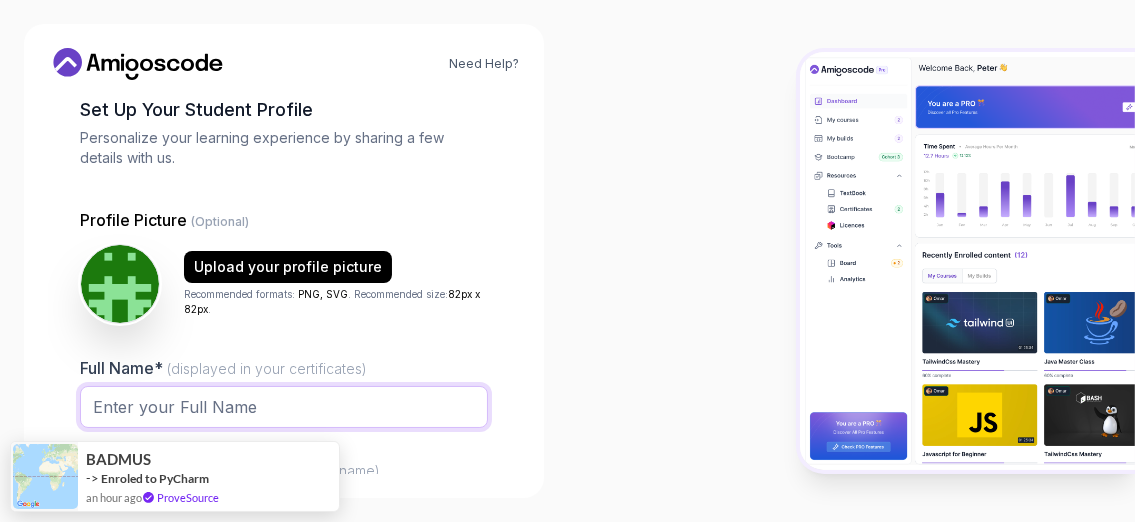 click on "Full Name*   (displayed in your certificates)" at bounding box center [284, 407] 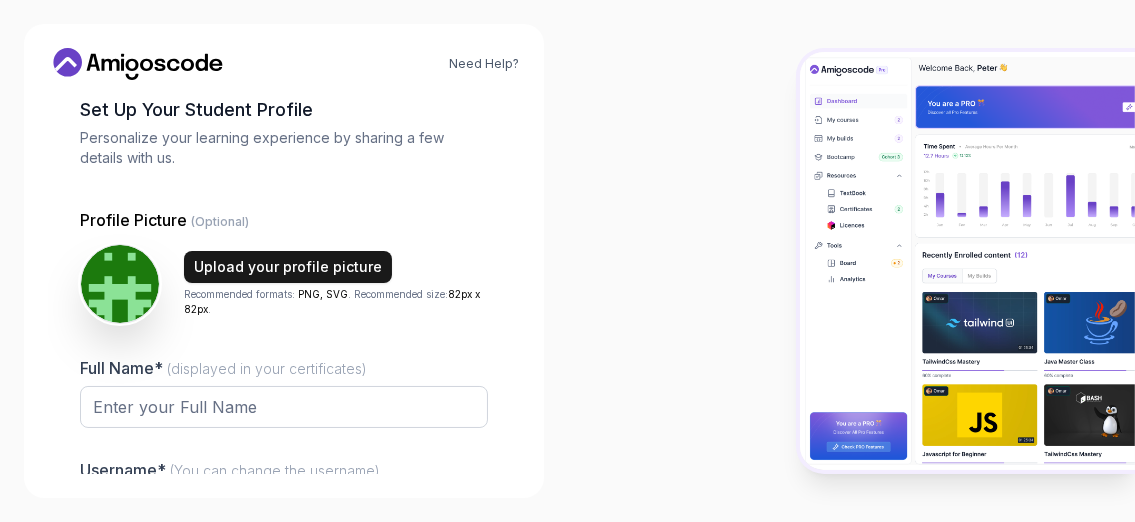 click on "Upload your profile picture" at bounding box center [288, 267] 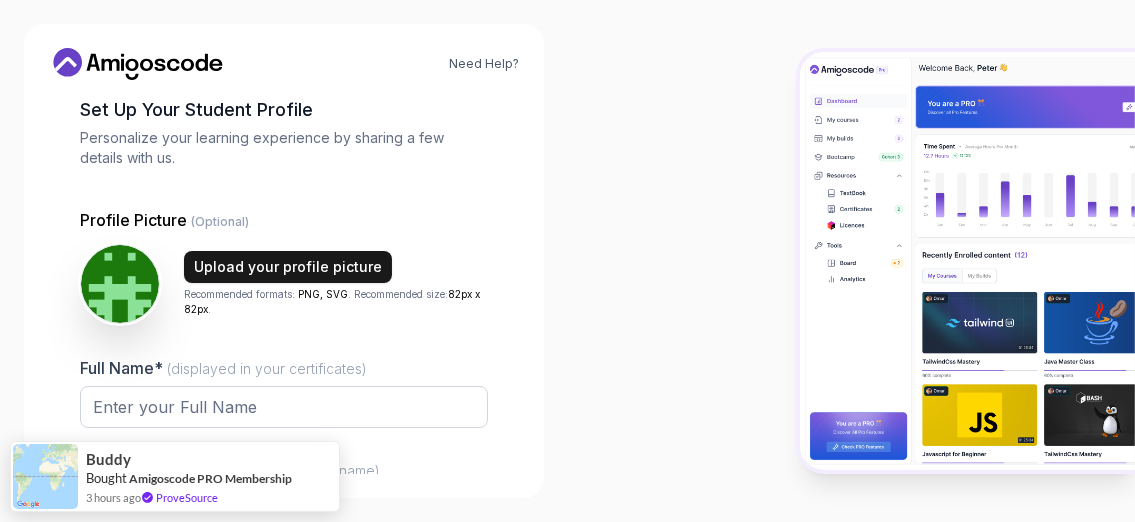 click on "Upload your profile picture" at bounding box center (288, 267) 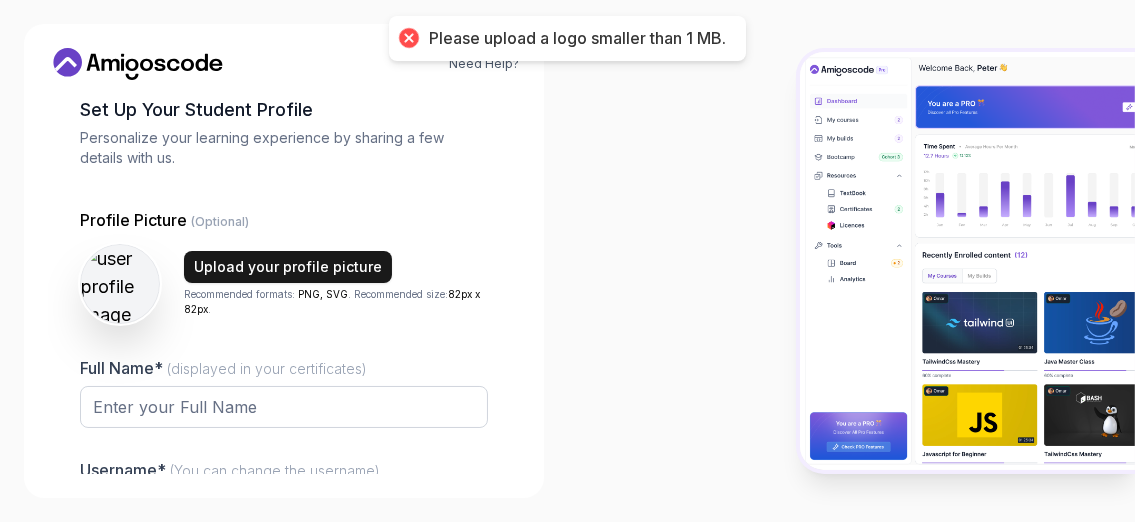 click on "Upload your profile picture" at bounding box center (288, 267) 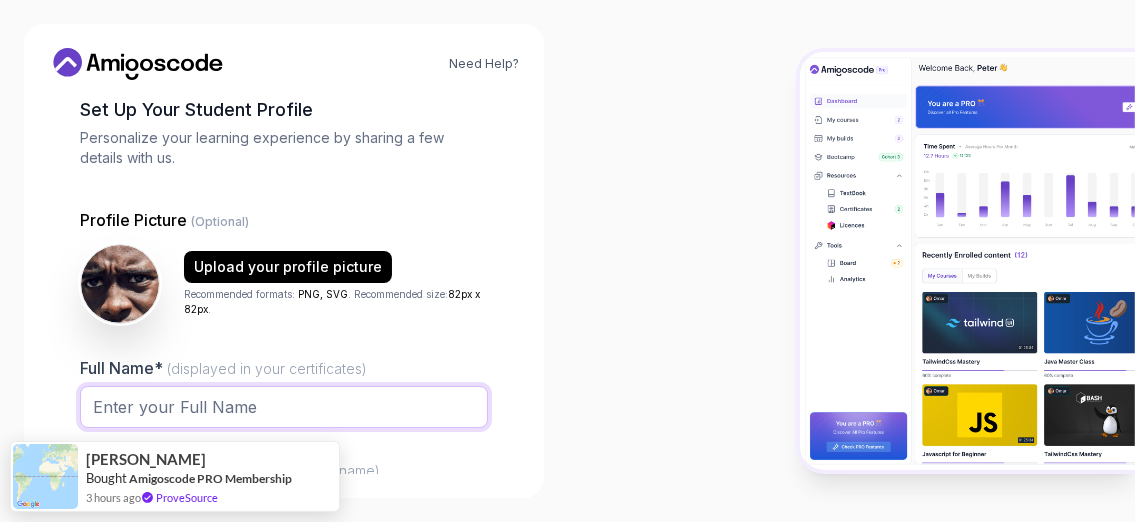 click on "Full Name*   (displayed in your certificates)" at bounding box center (284, 407) 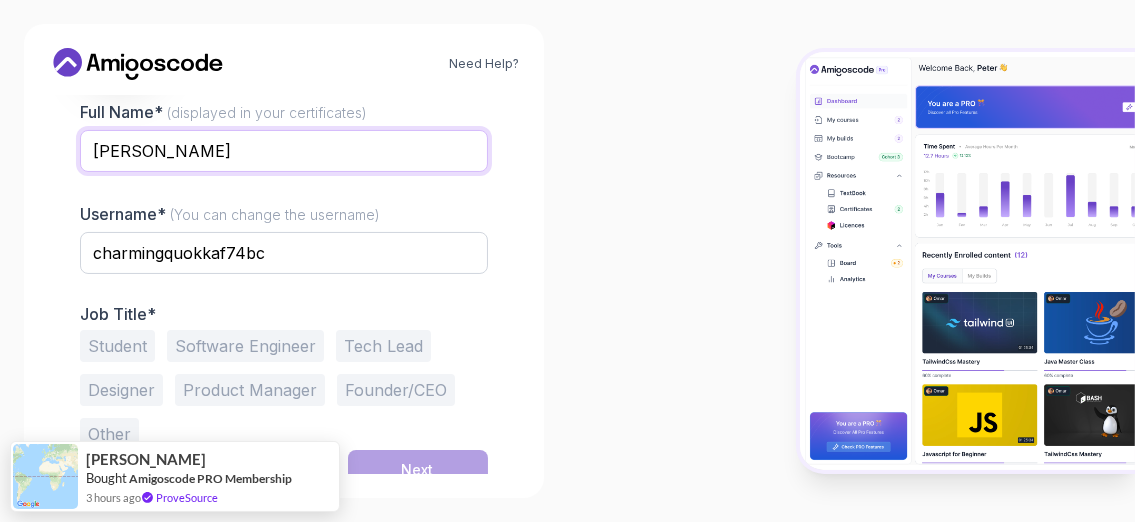 scroll, scrollTop: 374, scrollLeft: 0, axis: vertical 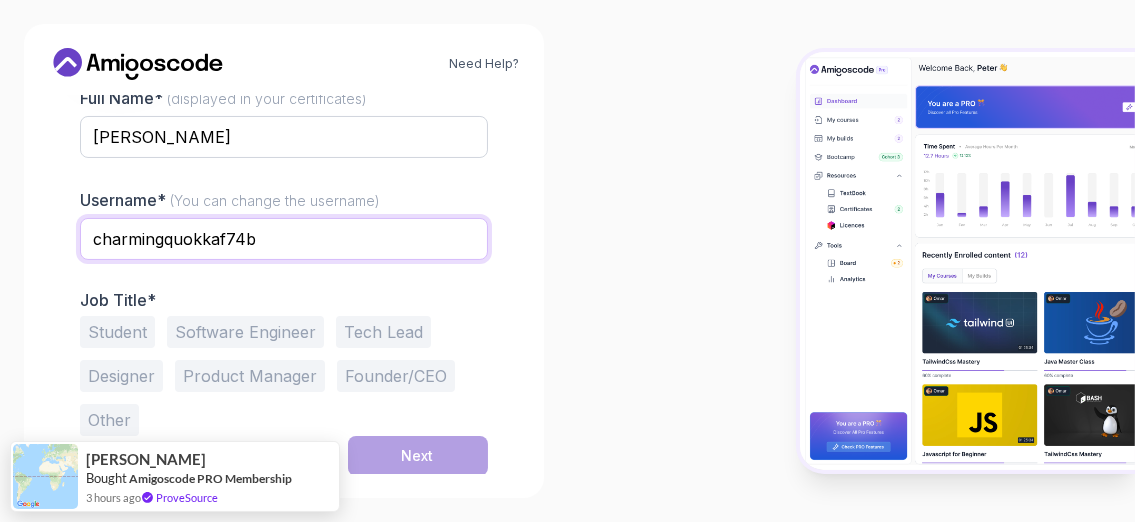 click on "charmingquokkaf74b" at bounding box center [284, 239] 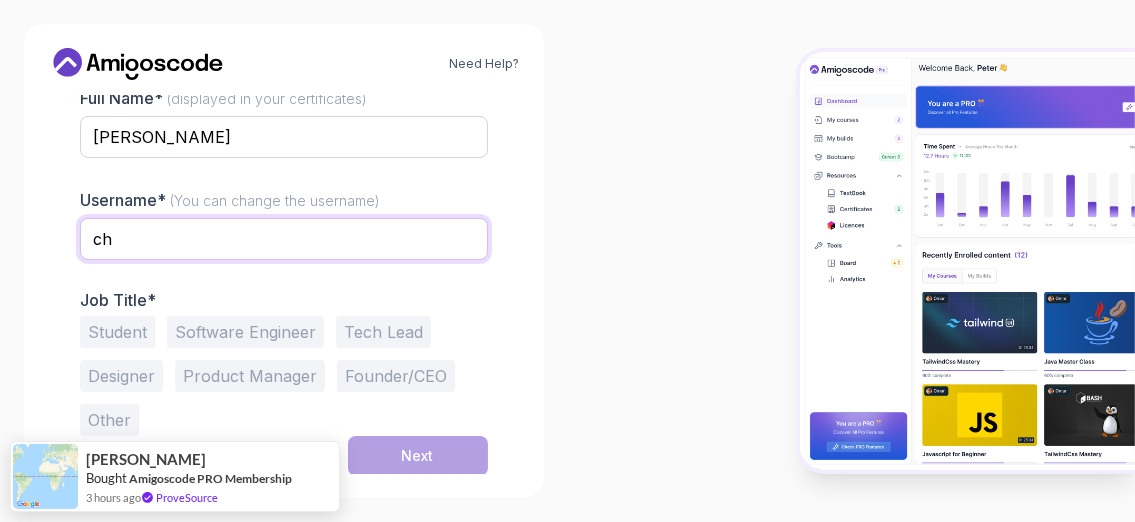 type on "c" 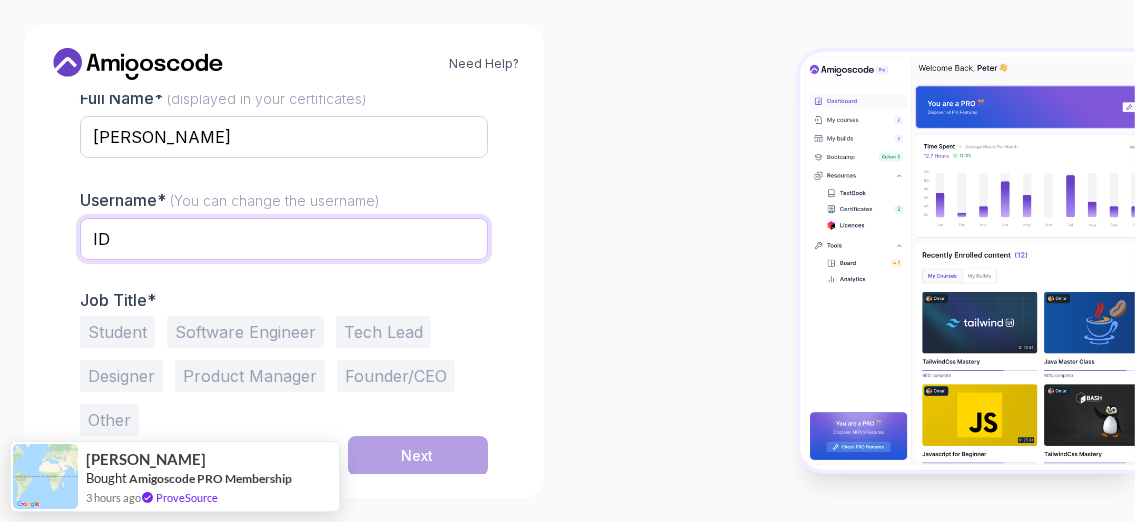 type on "I" 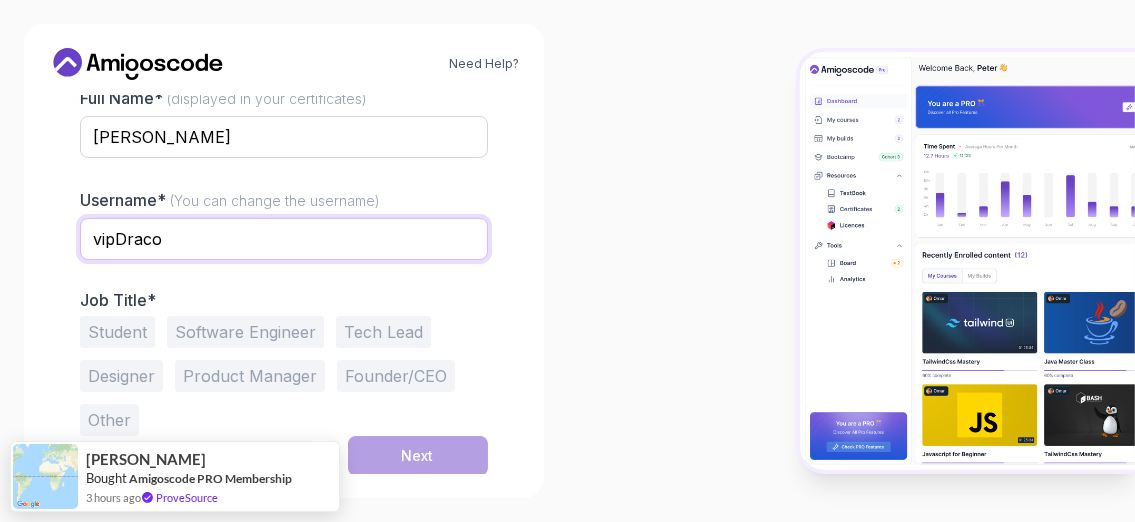 type on "vipDraco" 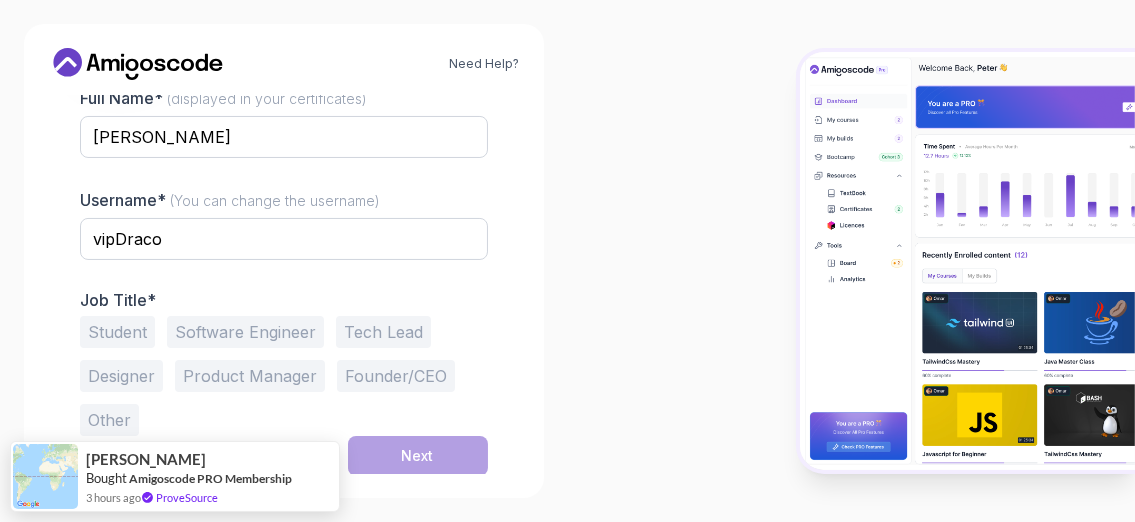 click on "Student" at bounding box center (117, 332) 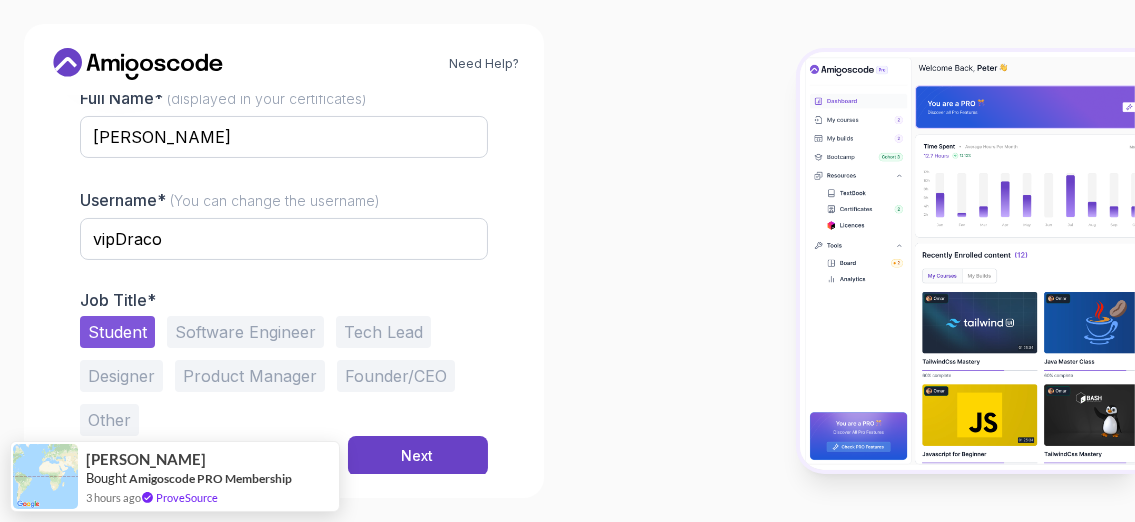 click on "Software Engineer" at bounding box center [245, 332] 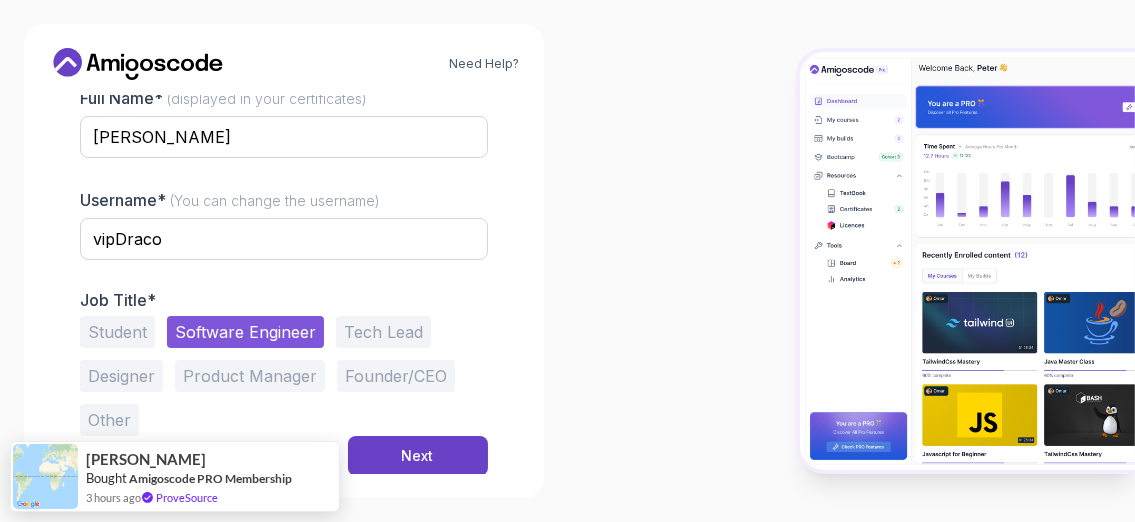 click on "Student" at bounding box center (117, 332) 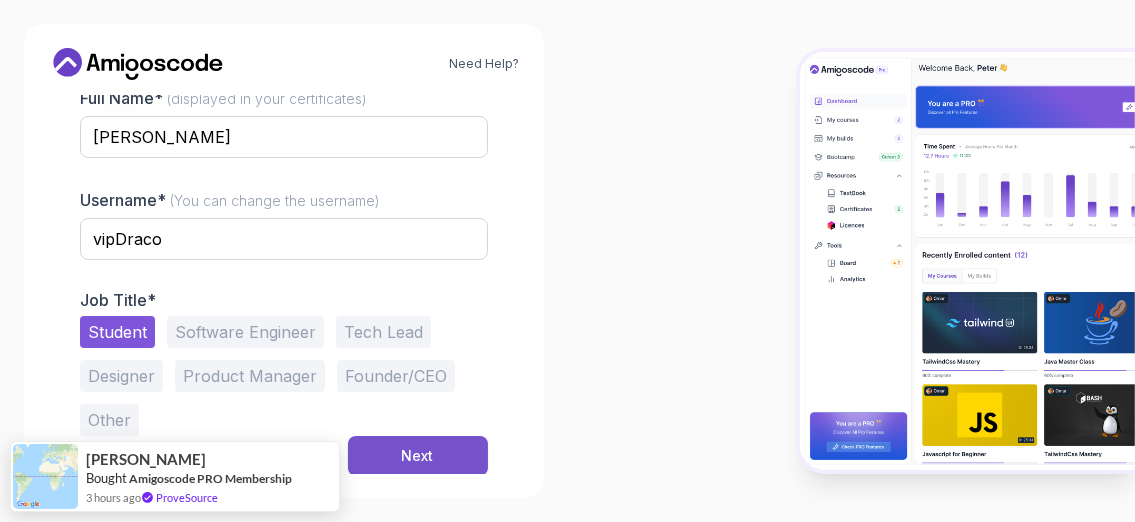 click on "Next" at bounding box center [418, 456] 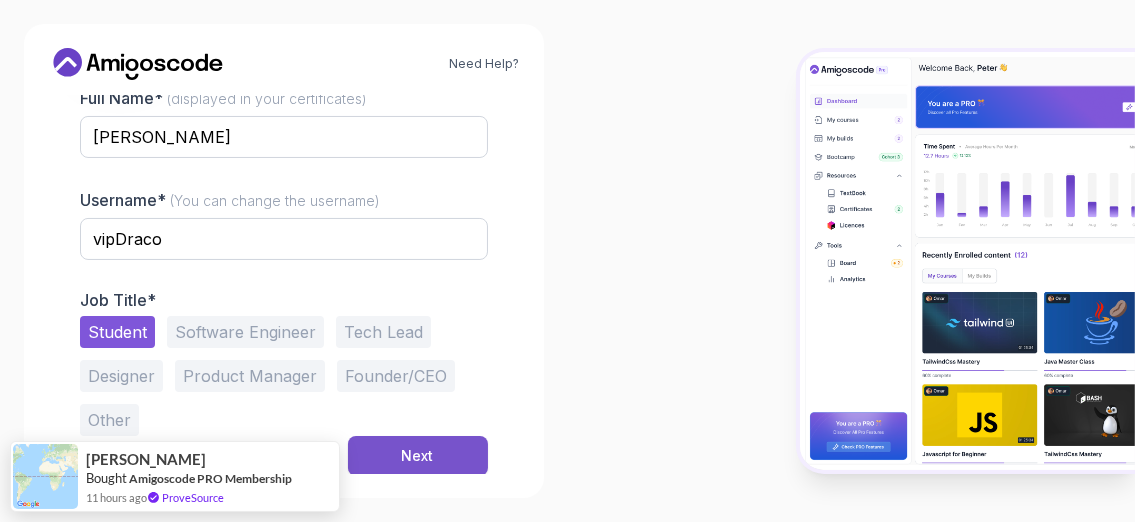 click on "Next" at bounding box center (418, 456) 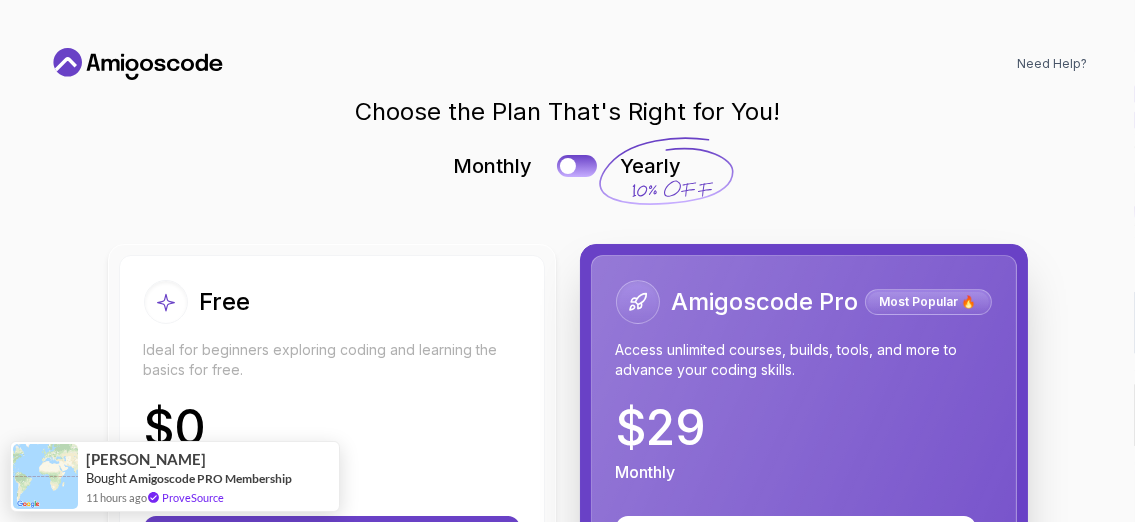 scroll, scrollTop: 0, scrollLeft: 0, axis: both 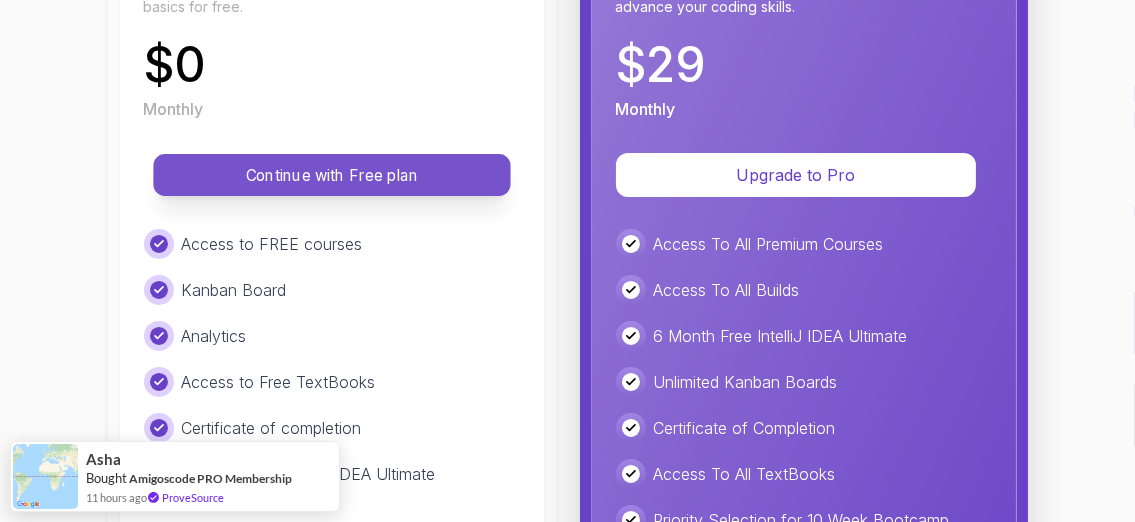 click on "Continue with Free plan" at bounding box center [331, 175] 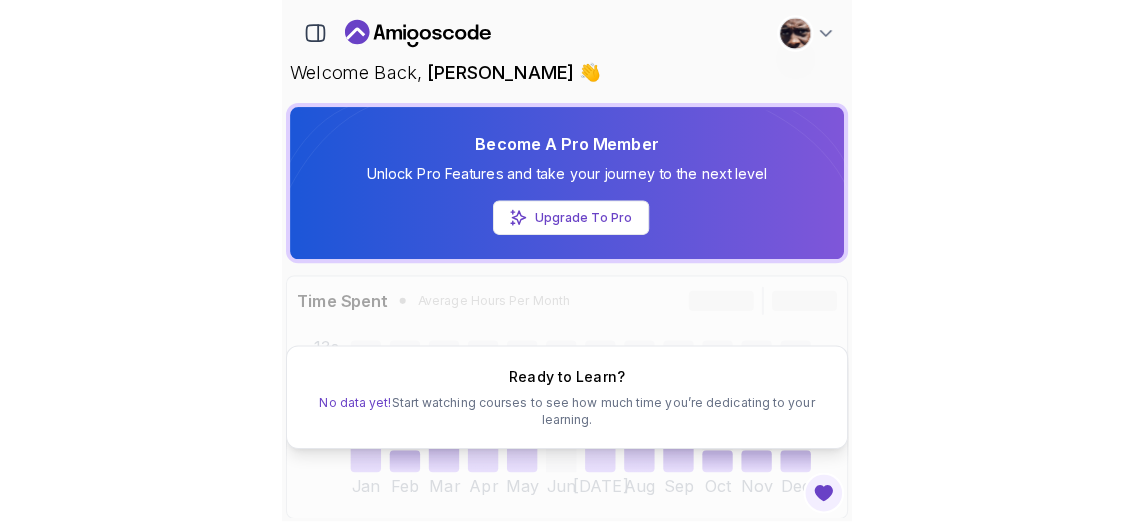 scroll, scrollTop: 1, scrollLeft: 0, axis: vertical 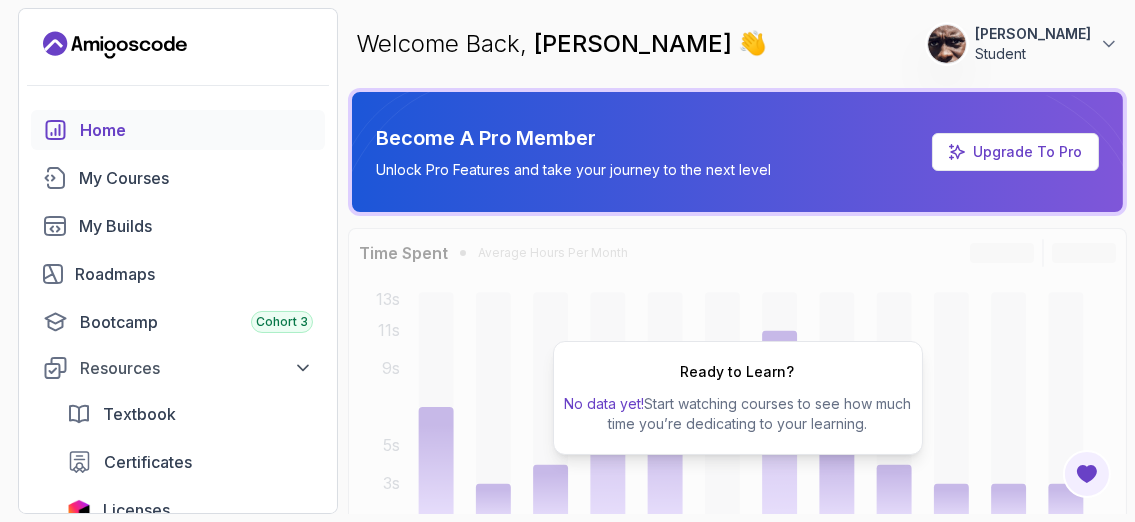 click on "Ready to Learn? No data yet!   Start watching courses to see how much time you’re dedicating to your learning." at bounding box center [737, 398] 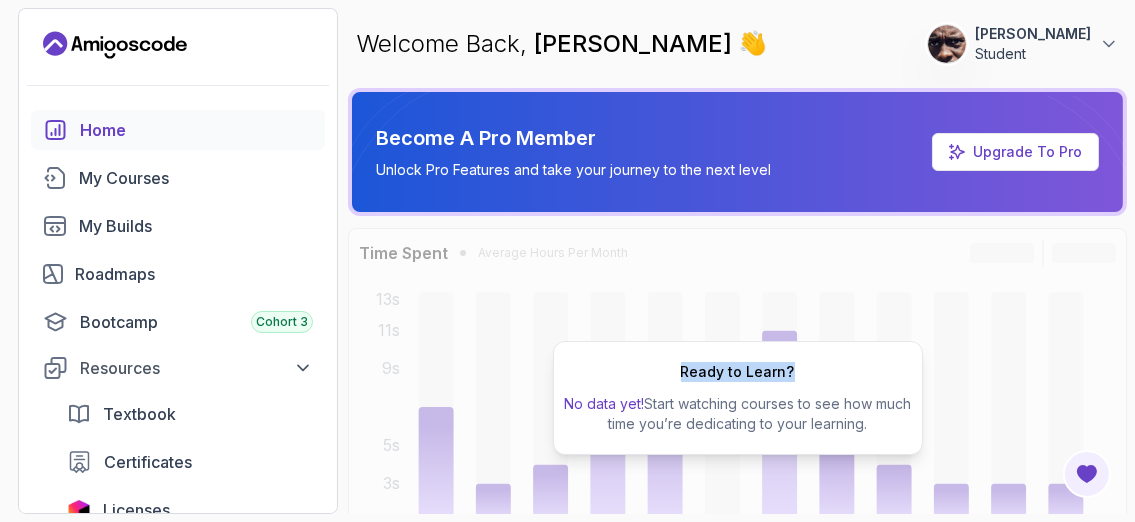 click on "Ready to Learn? No data yet!   Start watching courses to see how much time you’re dedicating to your learning." at bounding box center (737, 398) 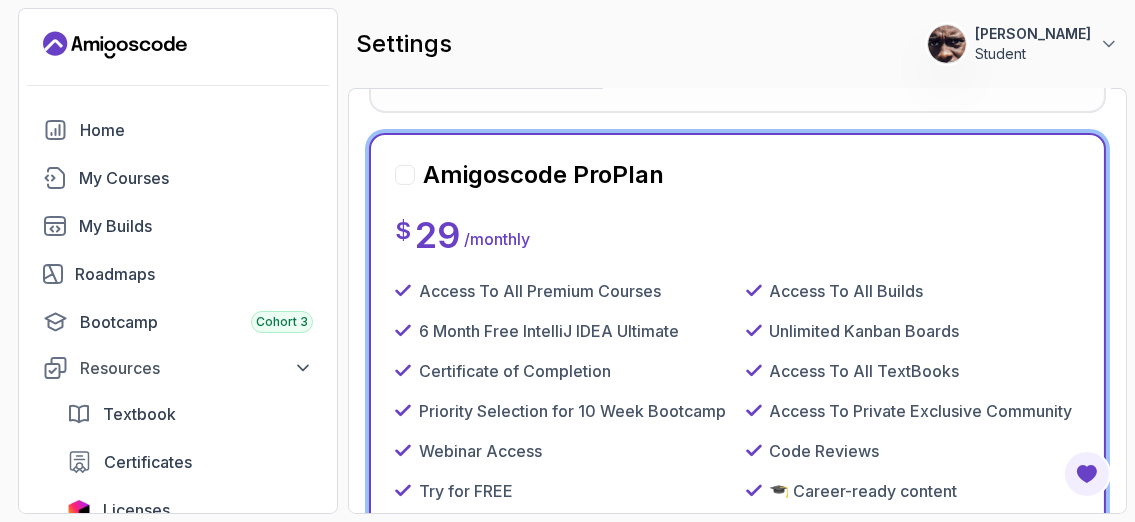 scroll, scrollTop: 722, scrollLeft: 0, axis: vertical 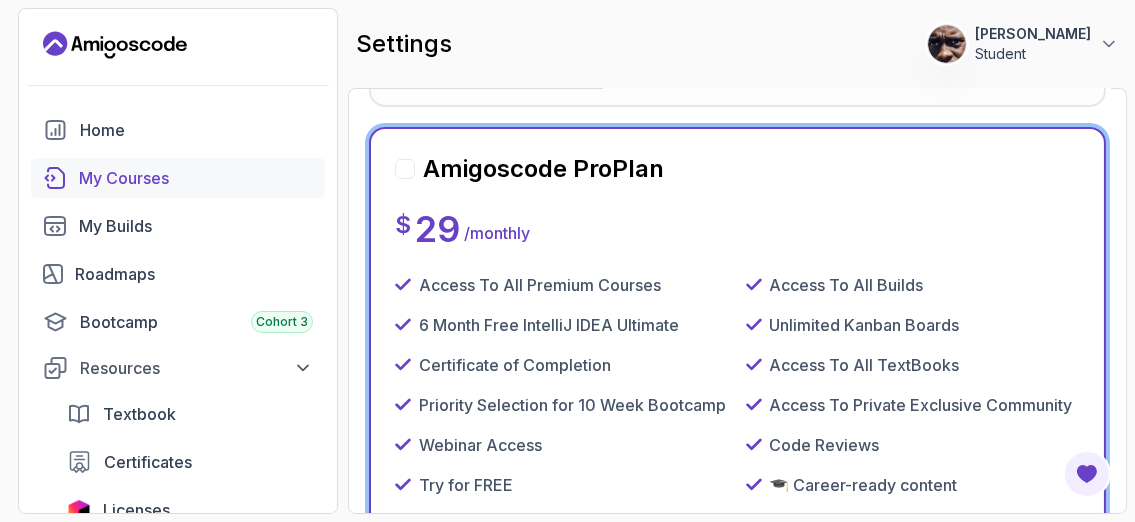 click on "My Courses" at bounding box center [196, 178] 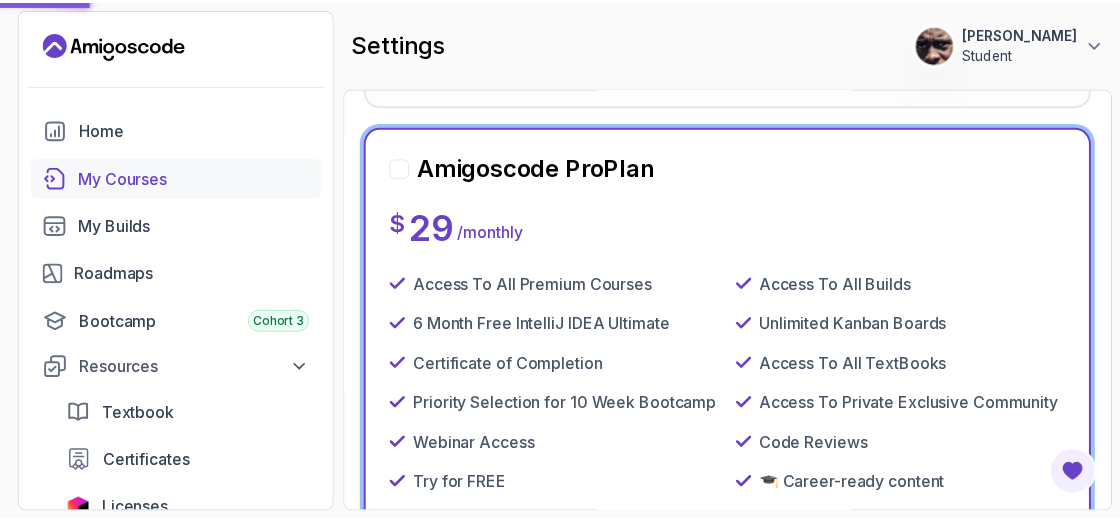 scroll, scrollTop: 0, scrollLeft: 0, axis: both 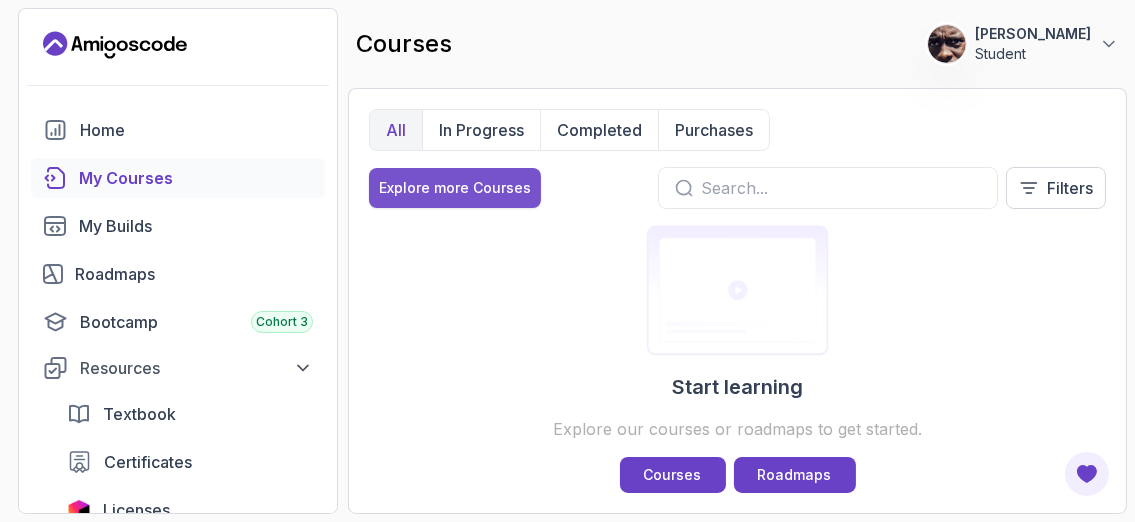 click on "Explore more Courses" at bounding box center (455, 188) 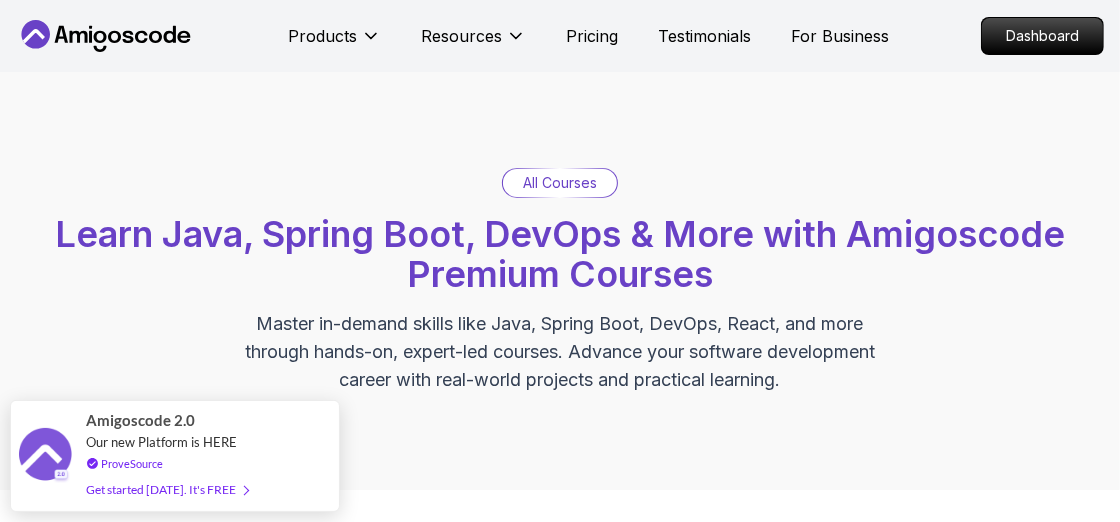 click on "All Courses" at bounding box center [560, 183] 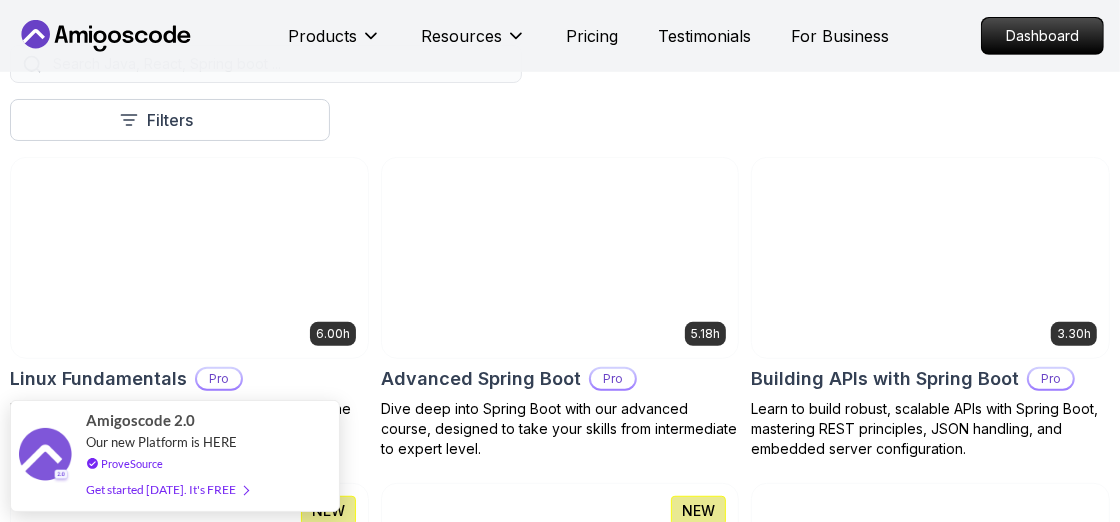 scroll, scrollTop: 558, scrollLeft: 0, axis: vertical 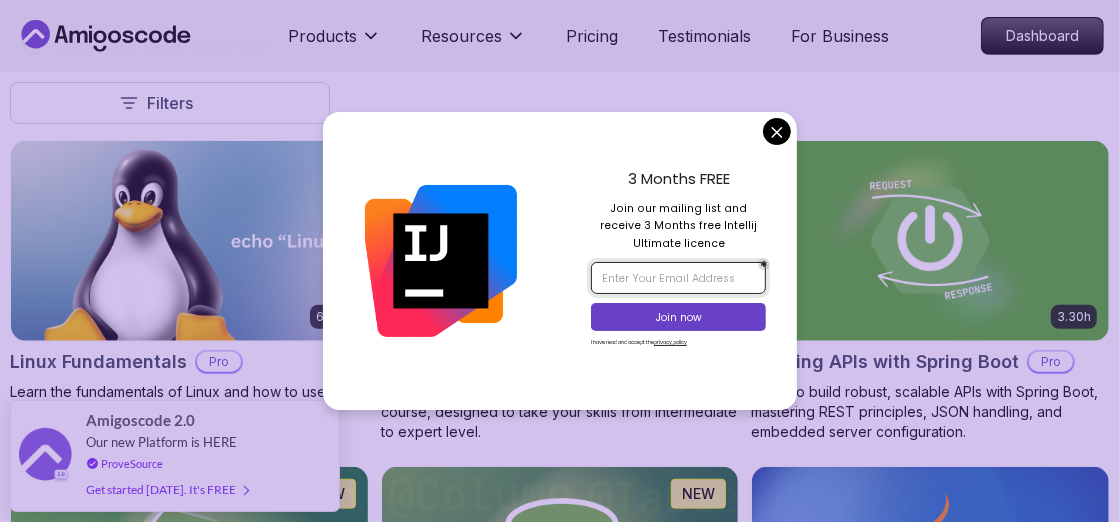 click at bounding box center (678, 278) 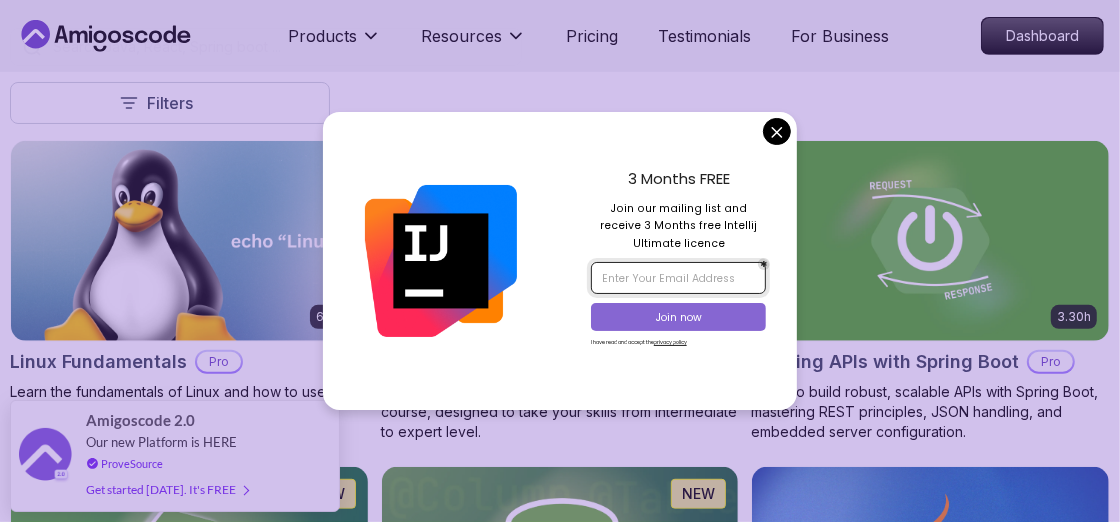 type on "[EMAIL_ADDRESS][DOMAIN_NAME]" 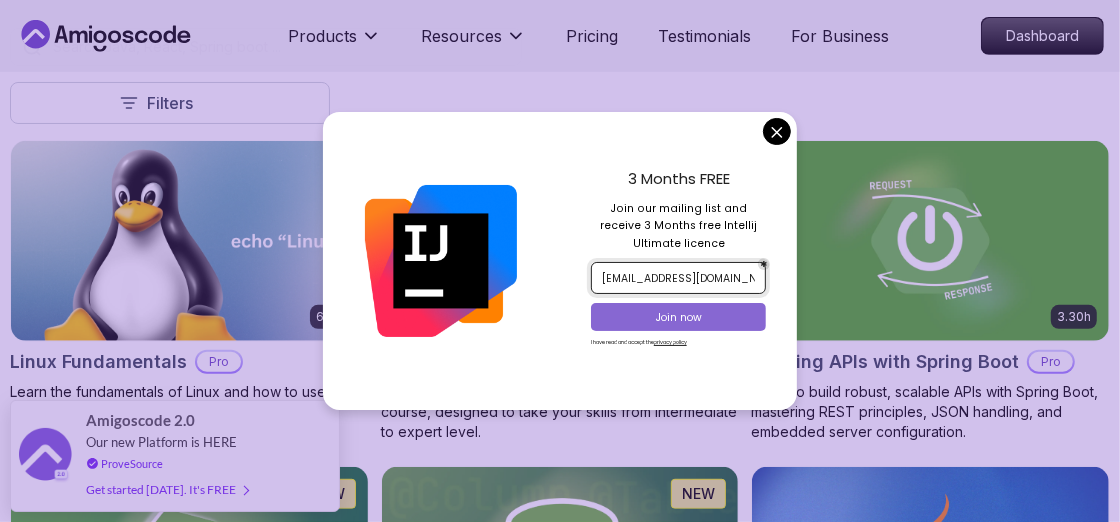 click on "Join now" at bounding box center [679, 317] 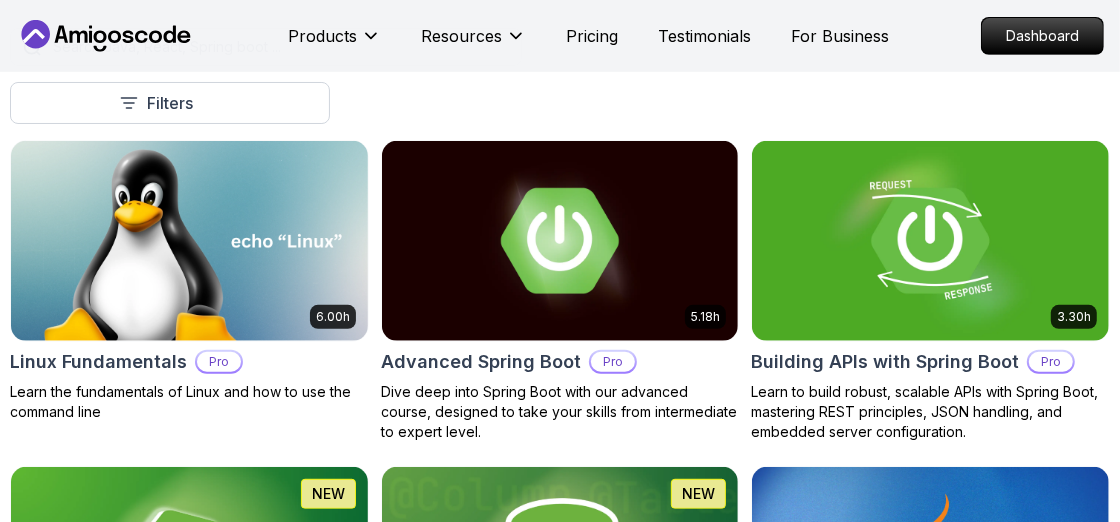 click on "11s Products Resources Pricing Testimonials For Business Dashboard Products Resources Pricing Testimonials For Business Dashboard All Courses Learn Java, Spring Boot, DevOps & More with Amigoscode Premium Courses Master in-demand skills like Java, Spring Boot, DevOps, React, and more through hands-on, expert-led courses. Advance your software development career with real-world projects and practical learning. Filters Filters Type Course Build Price Pro Free Instructors [PERSON_NAME] [PERSON_NAME] Duration 0-1 Hour 1-3 Hours +3 Hours Track Front End Back End Dev Ops Full Stack Level Junior Mid-level Senior 6.00h Linux Fundamentals Pro Learn the fundamentals of Linux and how to use the command line 5.18h Advanced Spring Boot Pro Dive deep into Spring Boot with our advanced course, designed to take your skills from intermediate to expert level. 3.30h Building APIs with Spring Boot Pro 1.67h NEW Spring Boot for Beginners 6.65h NEW Spring Data JPA Pro 2.41h Java for Beginners 9.18h Java for Developers Pro" at bounding box center (560, 4604) 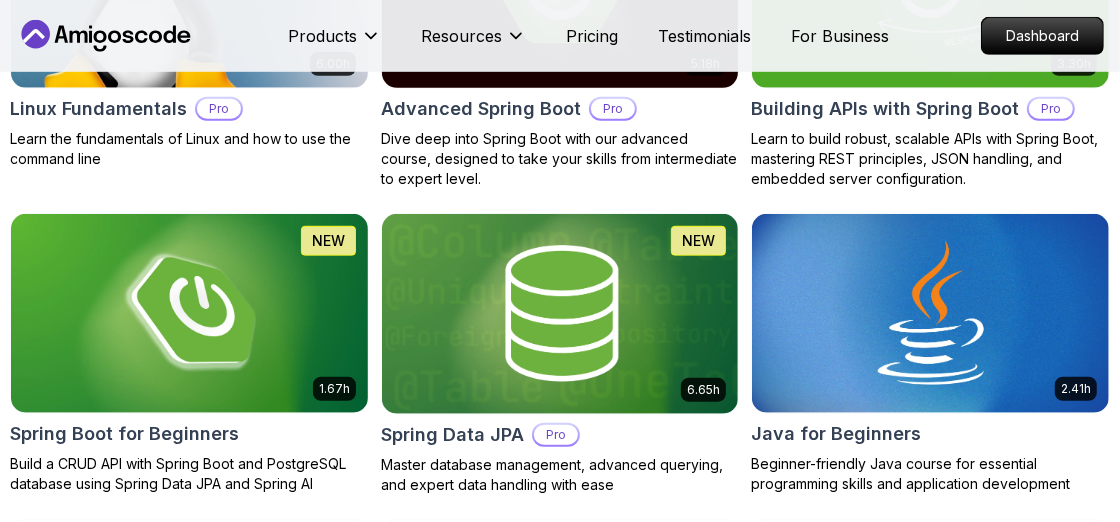 scroll, scrollTop: 820, scrollLeft: 0, axis: vertical 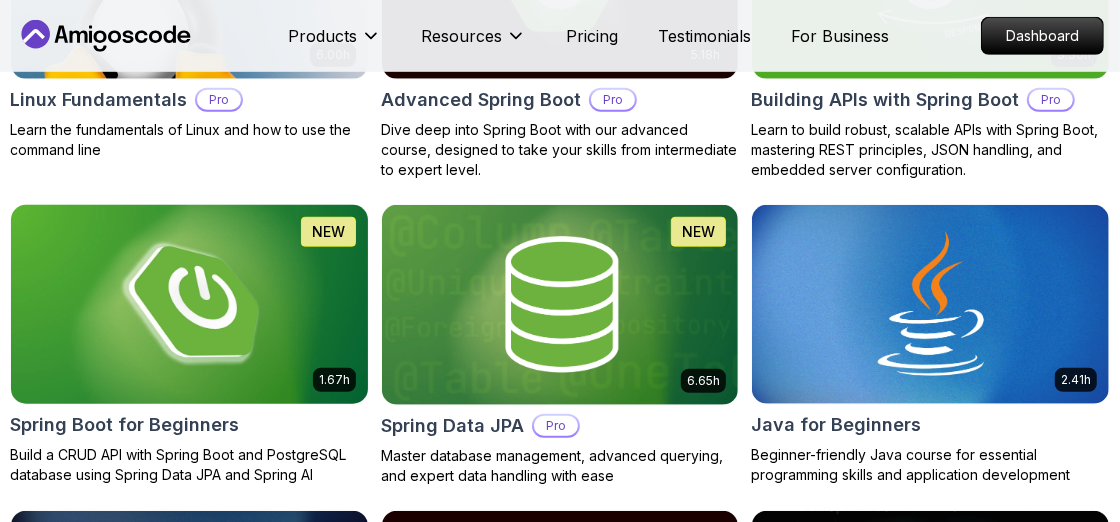 click at bounding box center (189, 305) 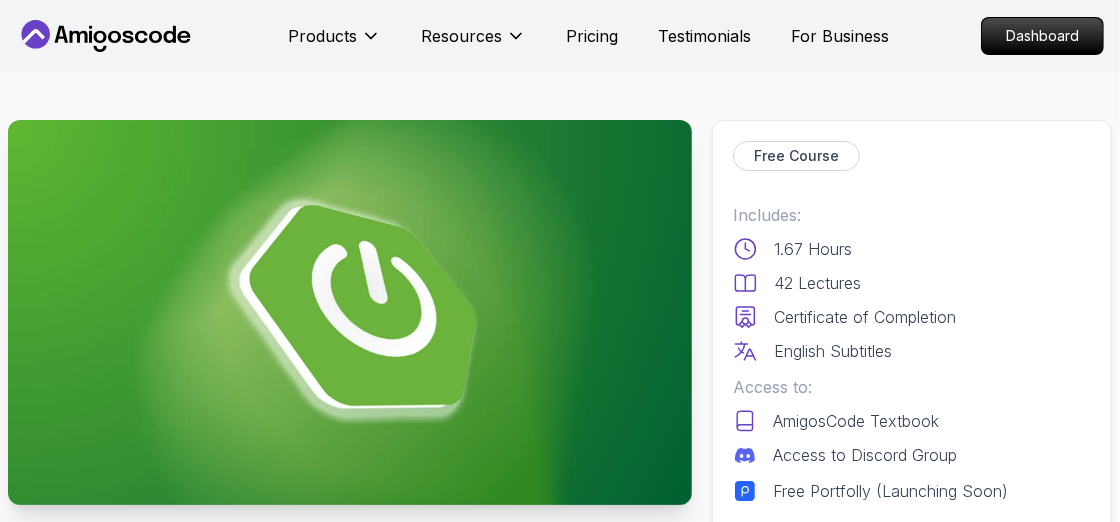 scroll, scrollTop: 305, scrollLeft: 0, axis: vertical 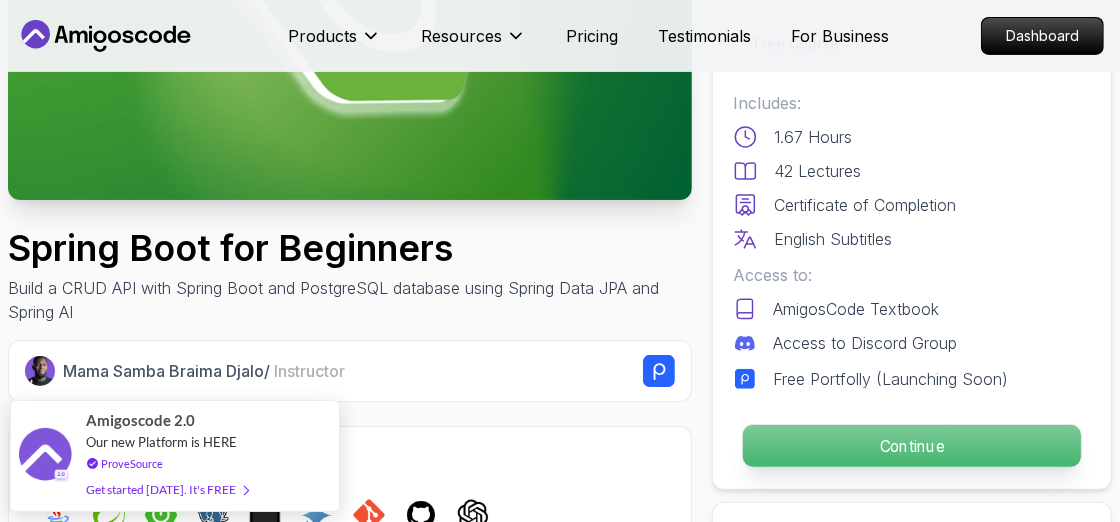 click on "Continue" at bounding box center [912, 446] 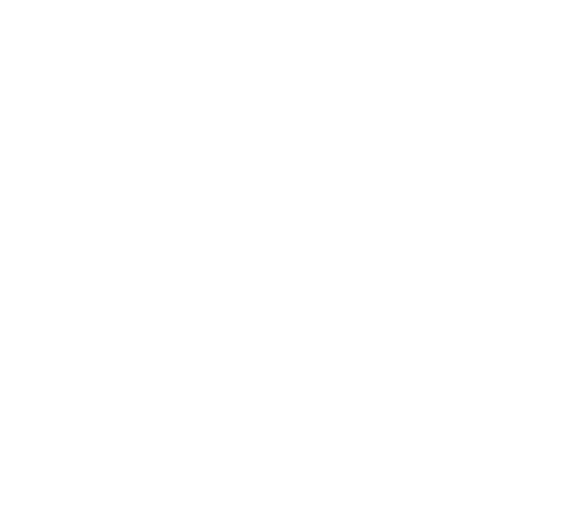 scroll, scrollTop: 0, scrollLeft: 0, axis: both 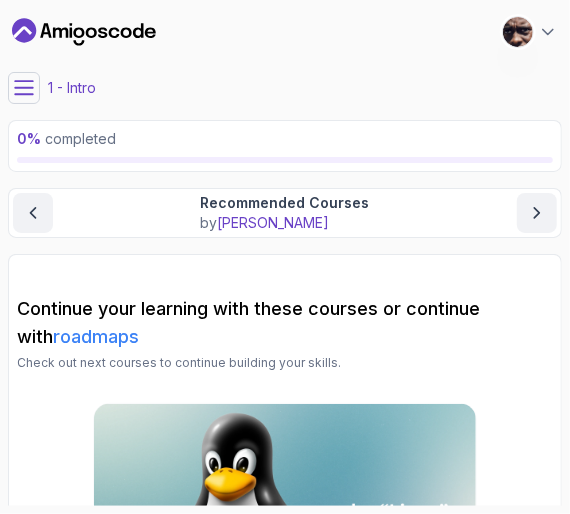 click 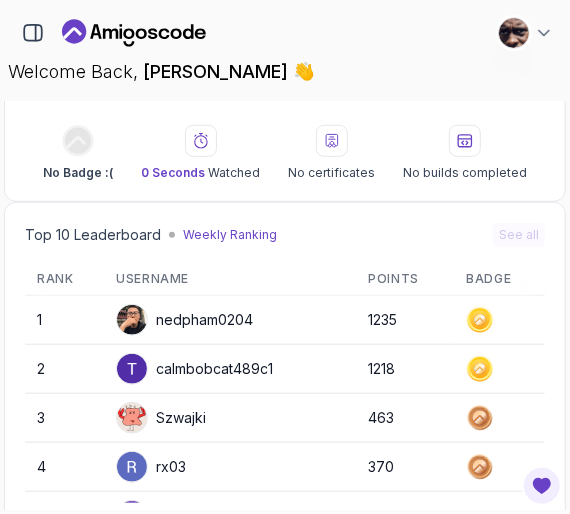 scroll, scrollTop: 501, scrollLeft: 0, axis: vertical 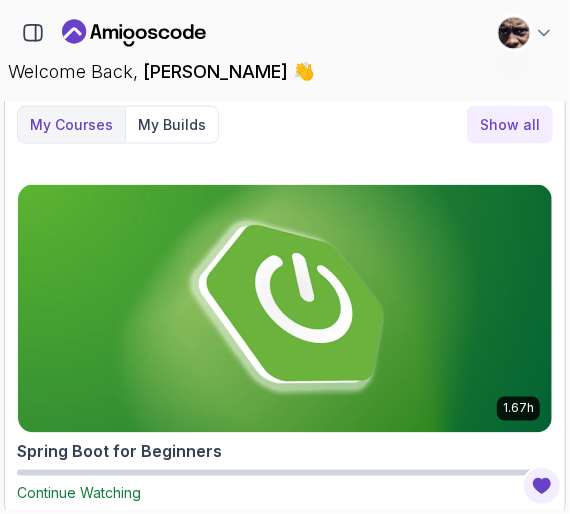 click at bounding box center [514, 33] 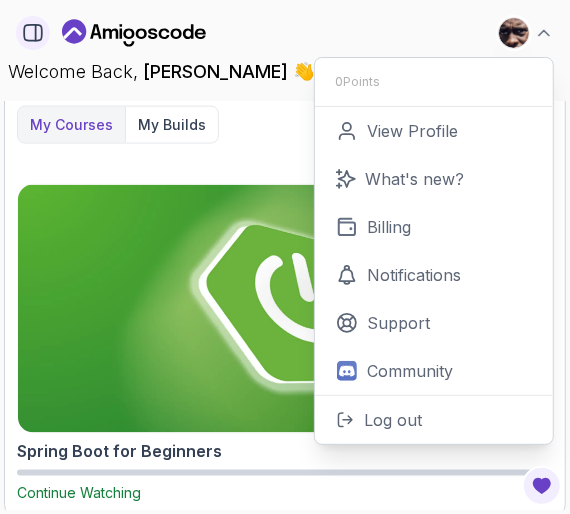 click 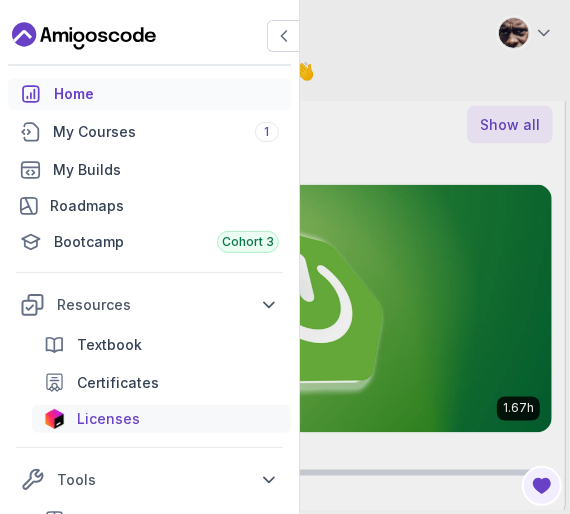 click on "Licenses" at bounding box center [108, 419] 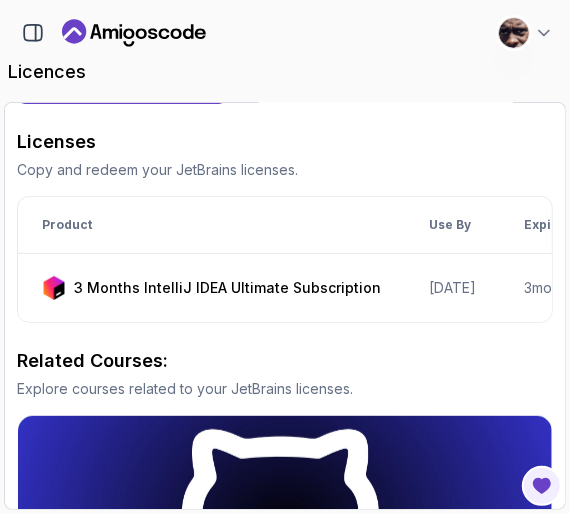 scroll, scrollTop: 191, scrollLeft: 0, axis: vertical 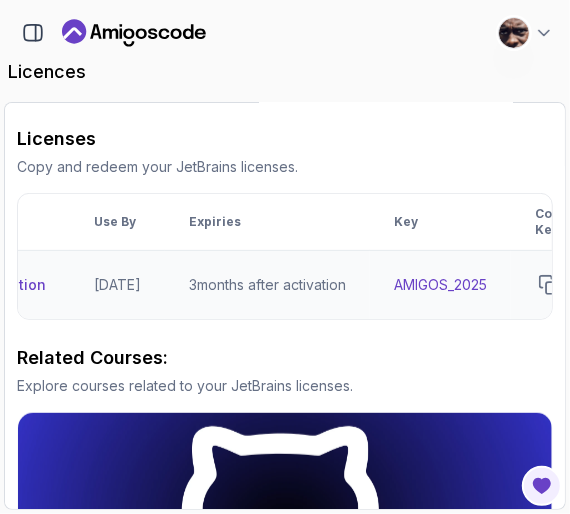 click on "AMIGOS_2025" at bounding box center [440, 285] 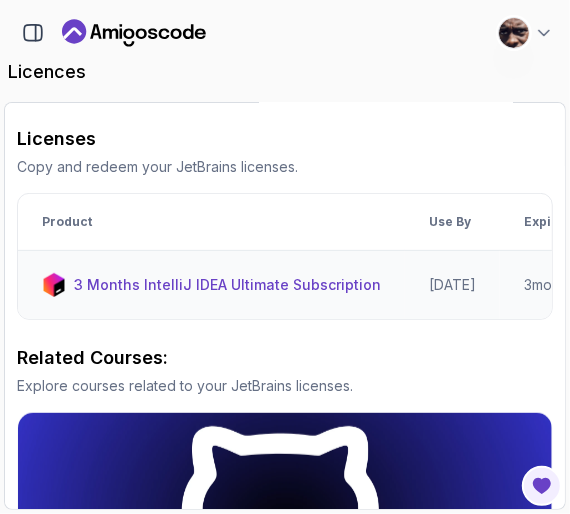 click on "3 Months IntelliJ IDEA Ultimate Subscription" at bounding box center [227, 285] 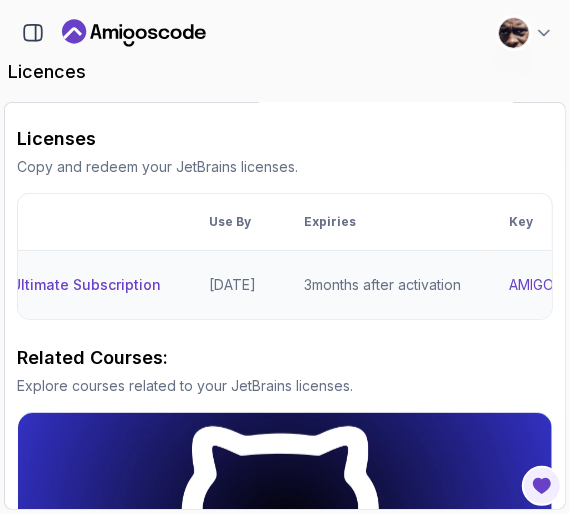 scroll, scrollTop: 0, scrollLeft: 229, axis: horizontal 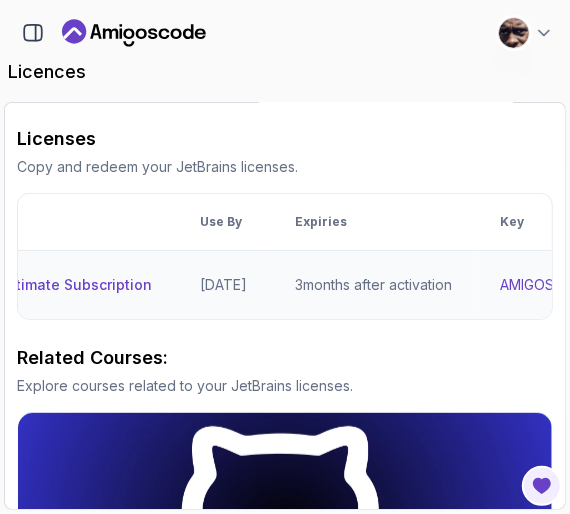 click on "[DATE]" at bounding box center (223, 285) 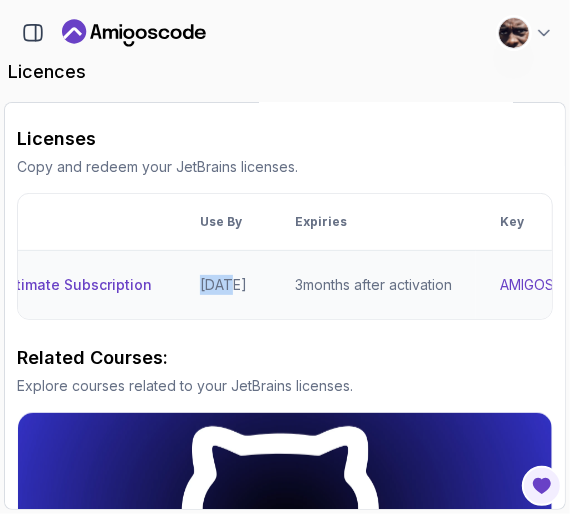 click on "[DATE]" at bounding box center [223, 285] 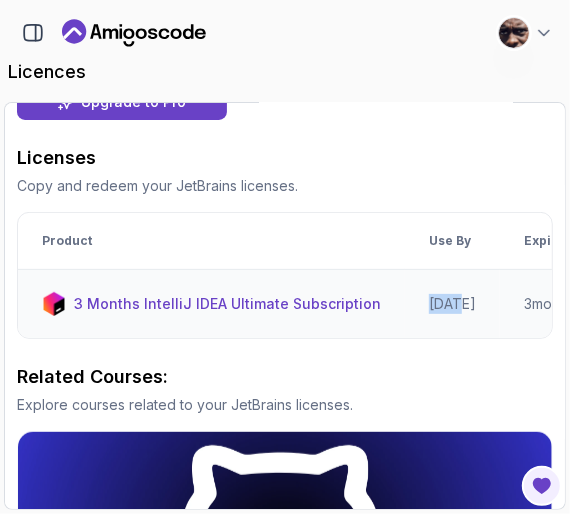 scroll, scrollTop: 169, scrollLeft: 0, axis: vertical 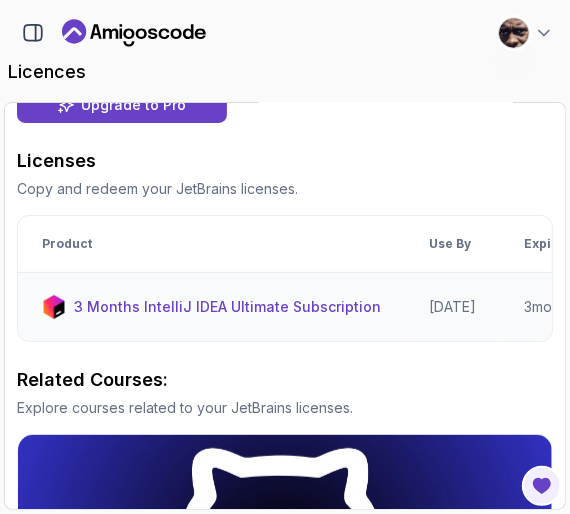 click on "3 Months IntelliJ IDEA Ultimate Subscription" at bounding box center [227, 307] 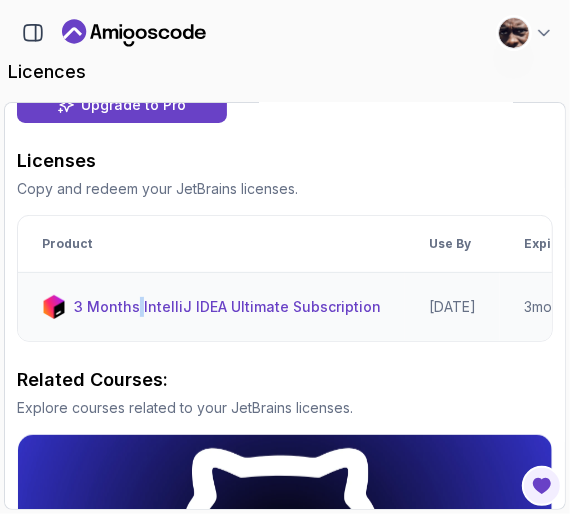 click on "3 Months IntelliJ IDEA Ultimate Subscription" at bounding box center (227, 307) 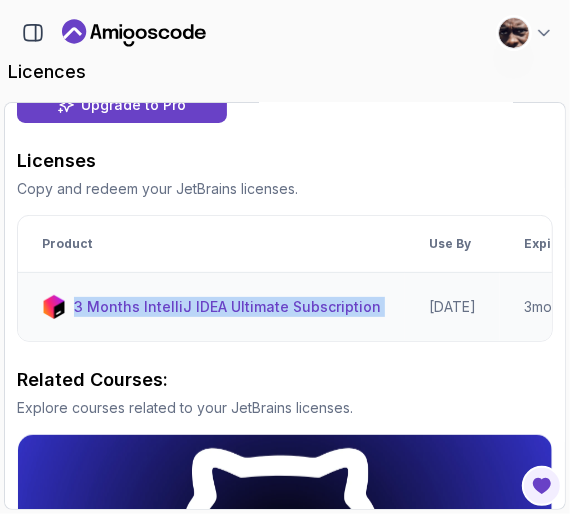 click on "3 Months IntelliJ IDEA Ultimate Subscription" at bounding box center [227, 307] 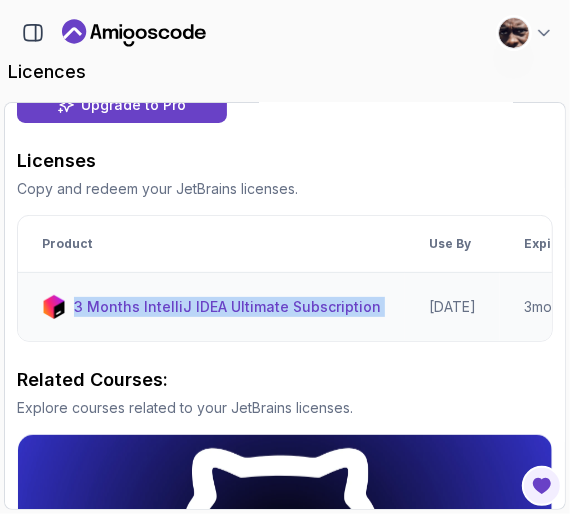 click on "3 Months IntelliJ IDEA Ultimate Subscription" at bounding box center [211, 307] 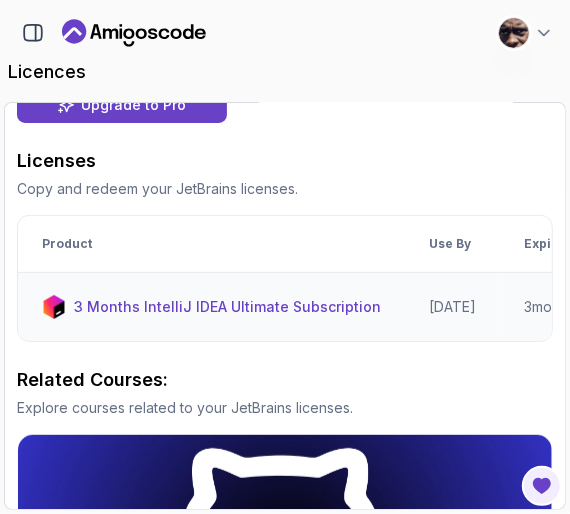 click on "3 Months IntelliJ IDEA Ultimate Subscription" at bounding box center (211, 307) 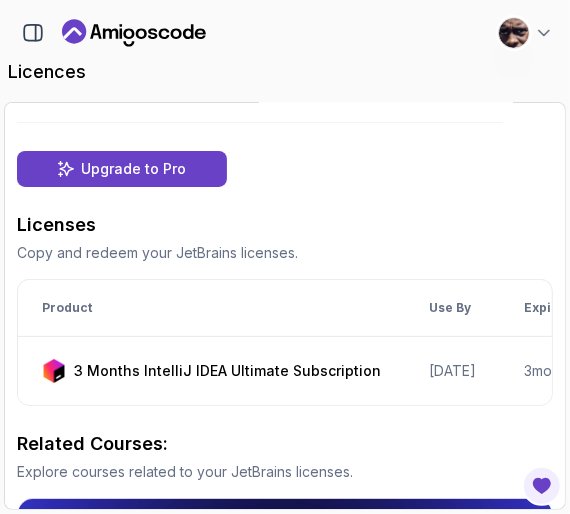 scroll, scrollTop: 108, scrollLeft: 0, axis: vertical 